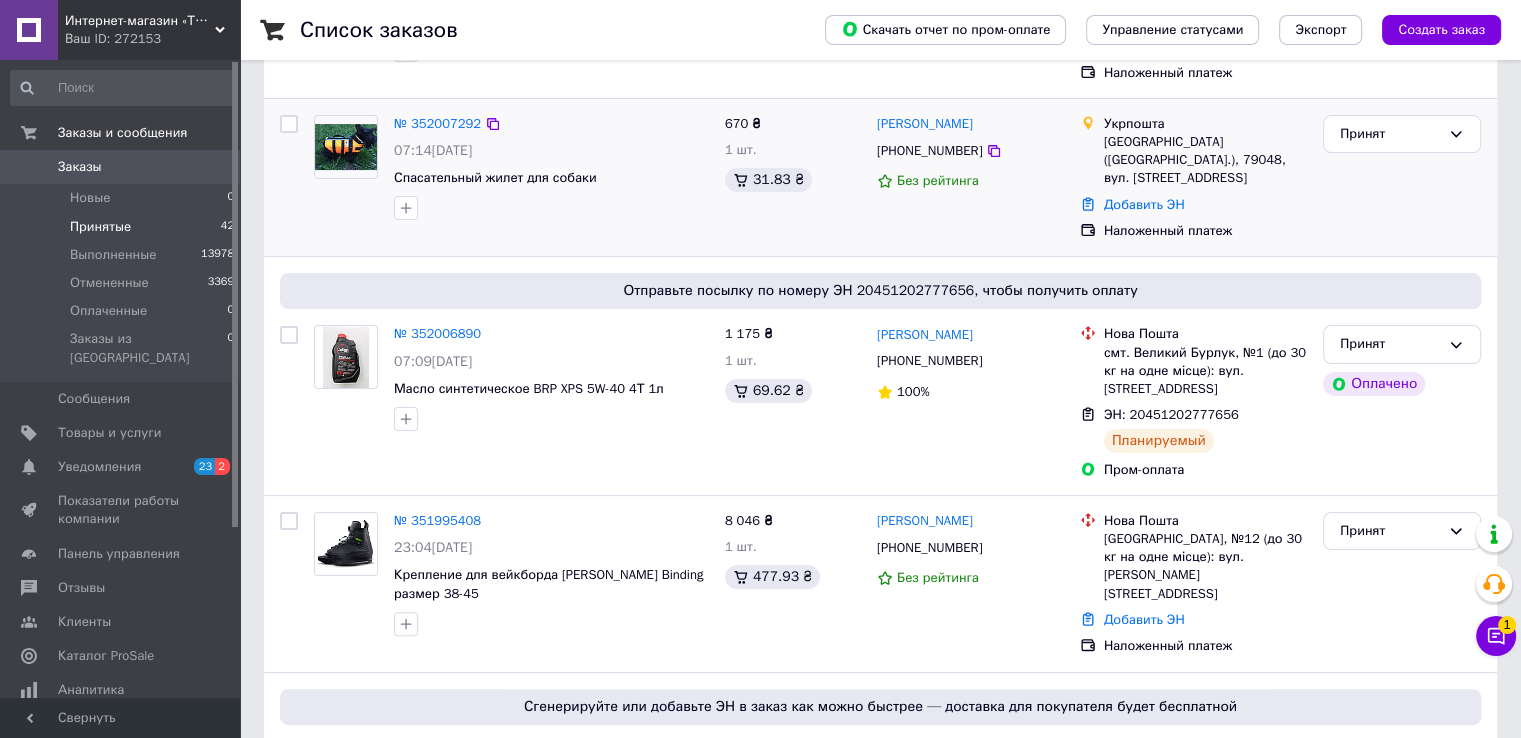 scroll, scrollTop: 400, scrollLeft: 0, axis: vertical 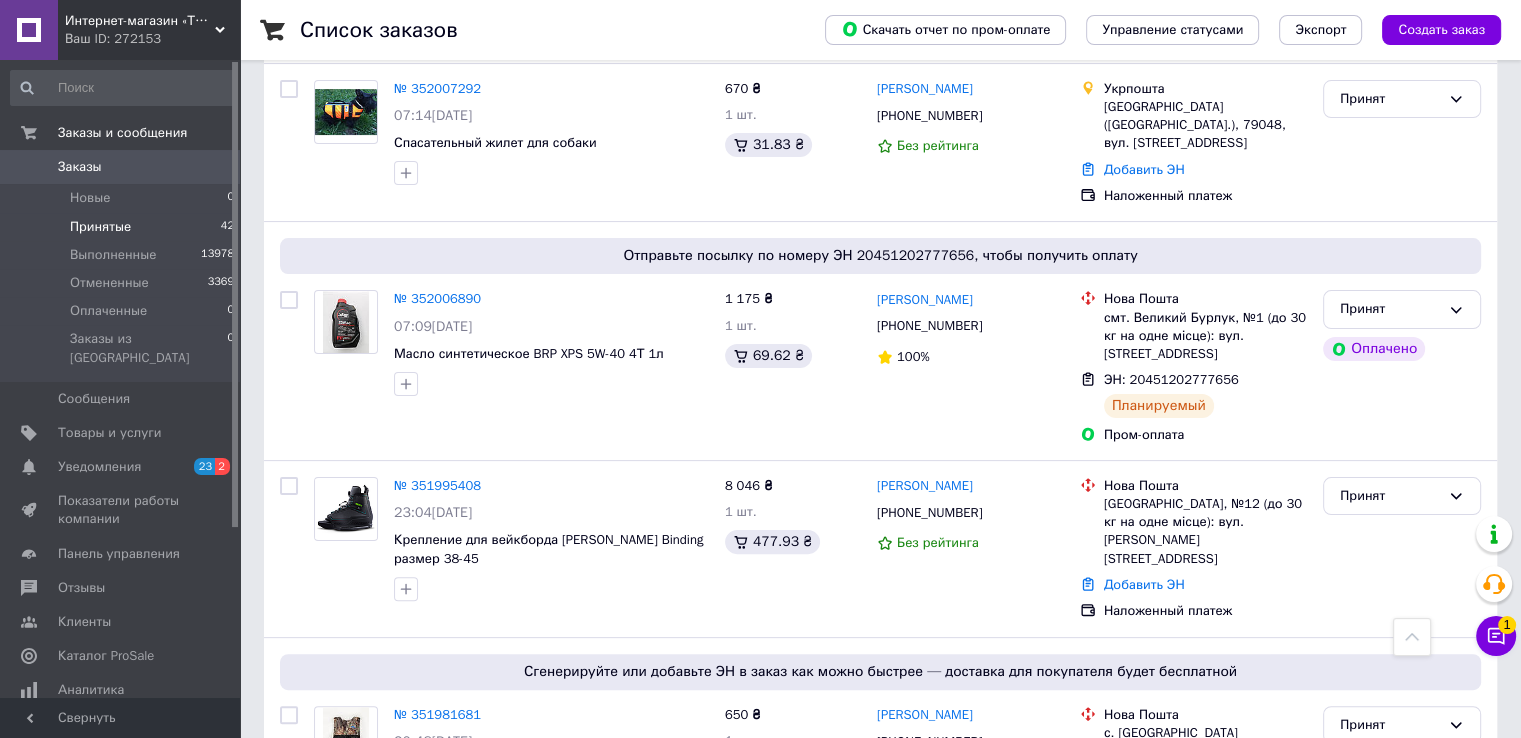 click on "Уведомления" at bounding box center [99, 467] 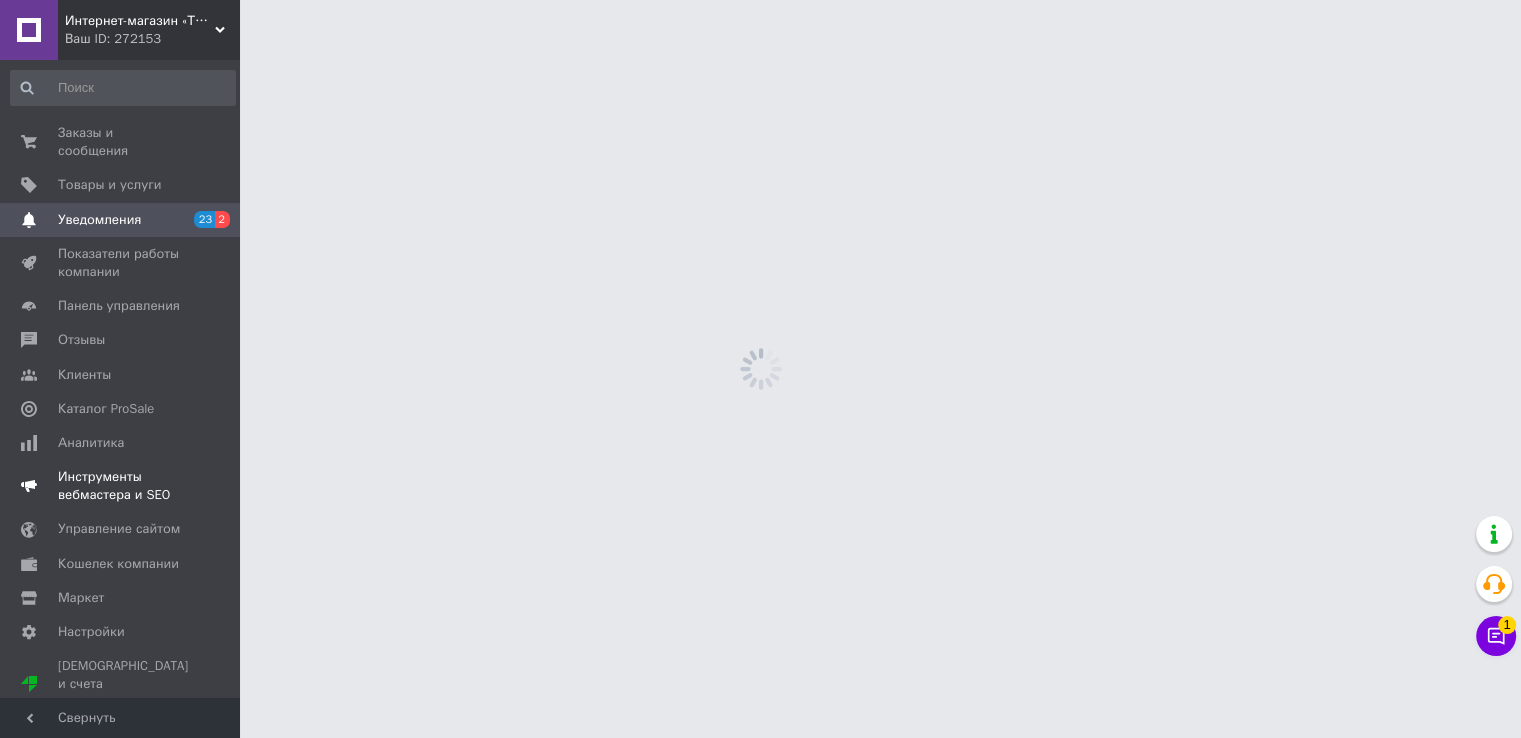 scroll, scrollTop: 0, scrollLeft: 0, axis: both 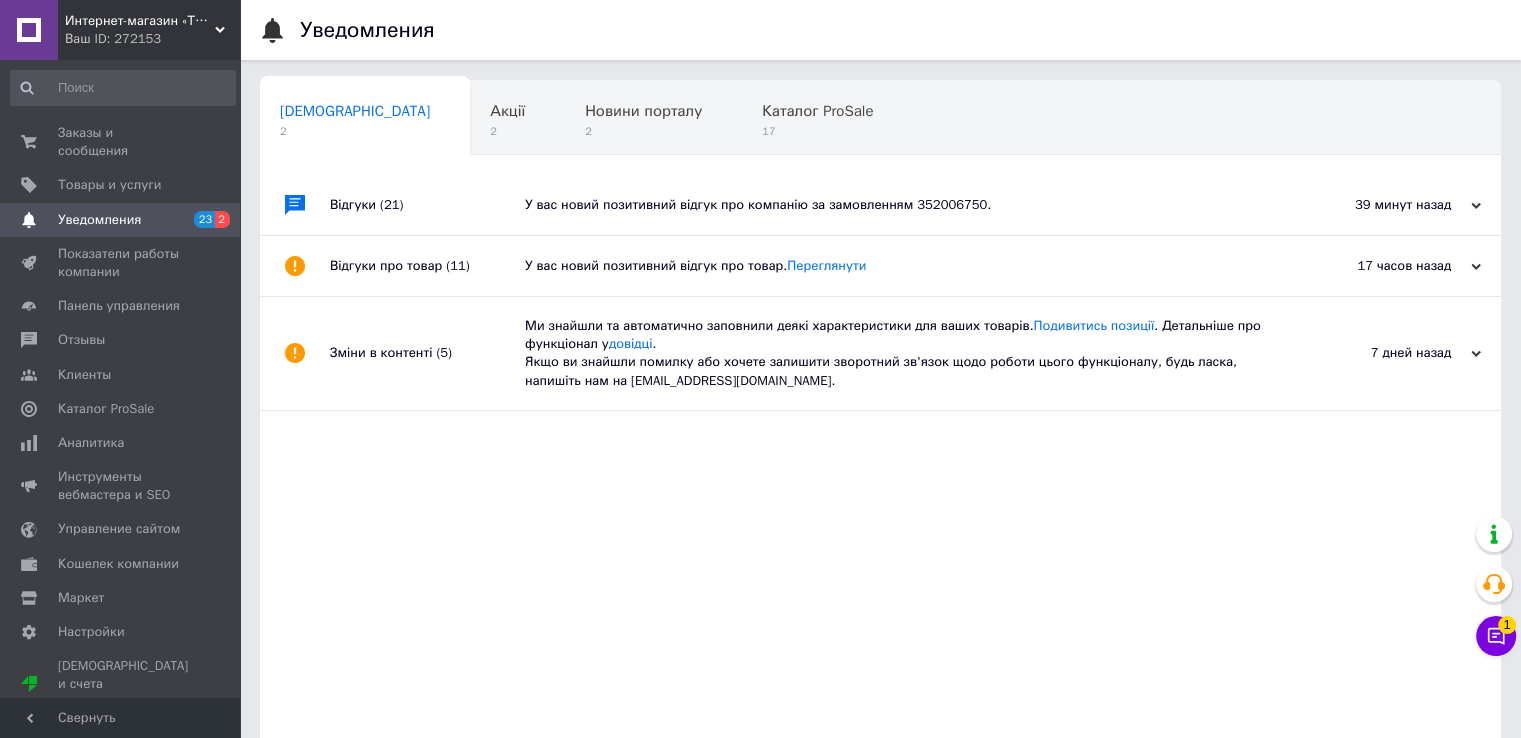 click on "У вас новий позитивний відгук про компанію за замовленням 352006750." at bounding box center [903, 205] 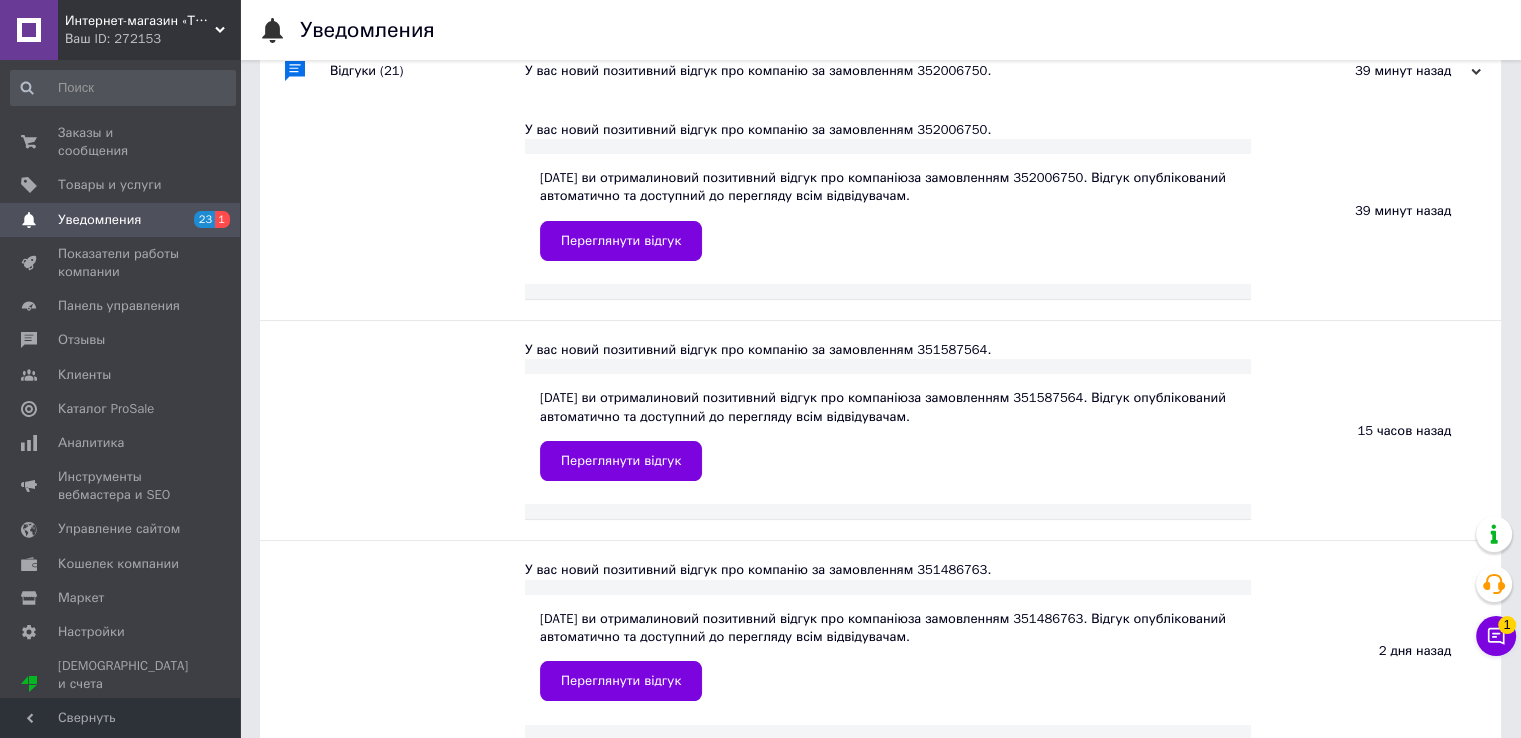 scroll, scrollTop: 100, scrollLeft: 0, axis: vertical 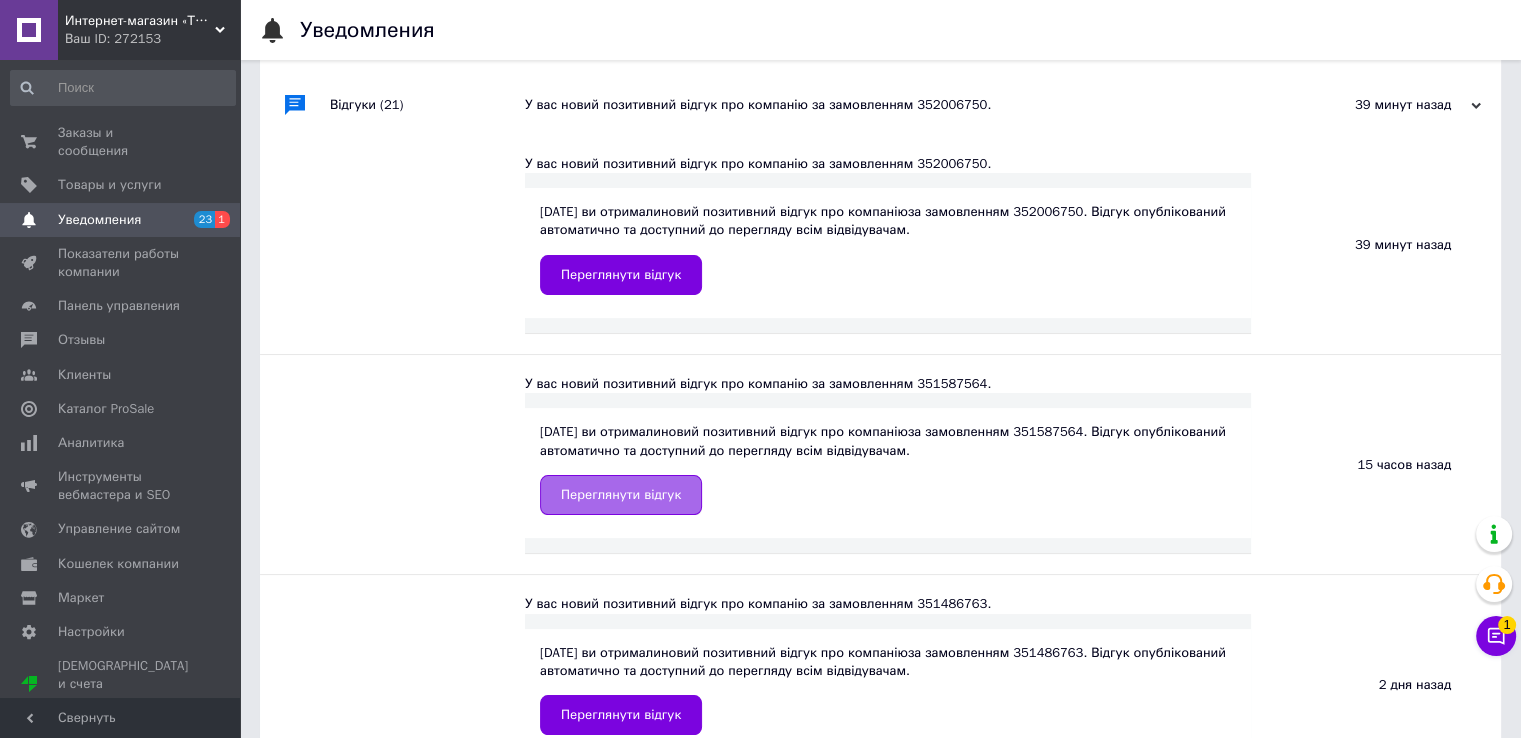 click on "Переглянути відгук" at bounding box center [621, 495] 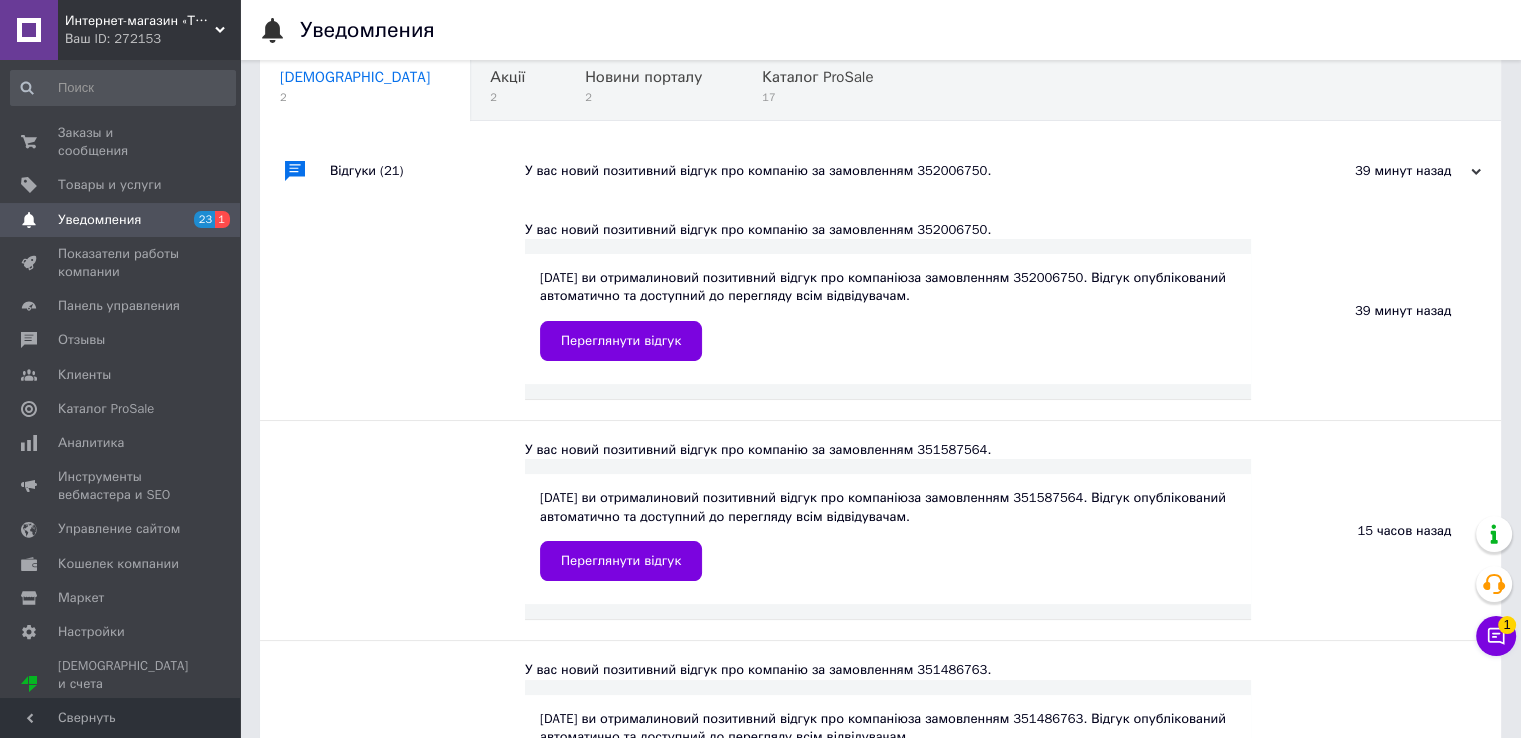 scroll, scrollTop: 0, scrollLeft: 0, axis: both 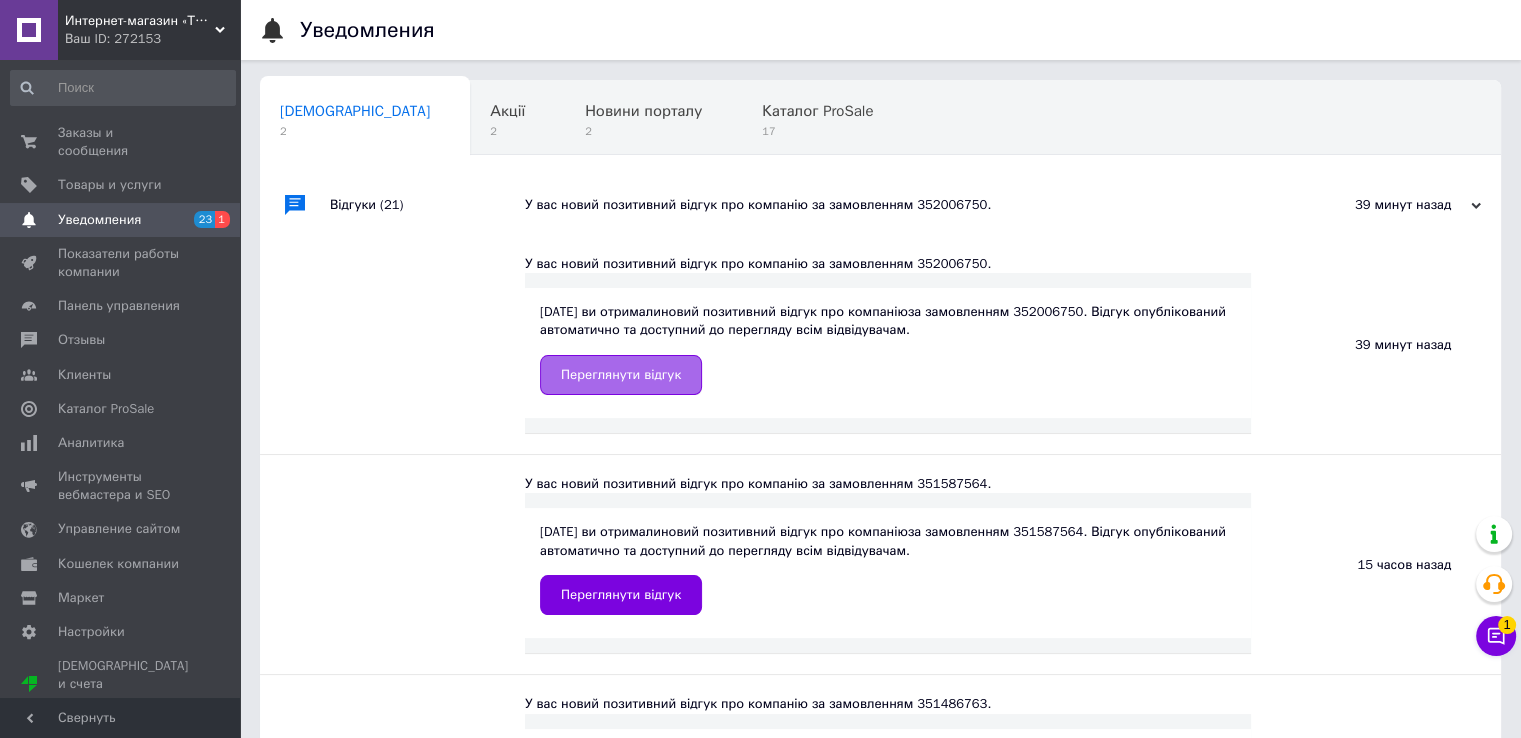 click on "Переглянути відгук" at bounding box center [621, 375] 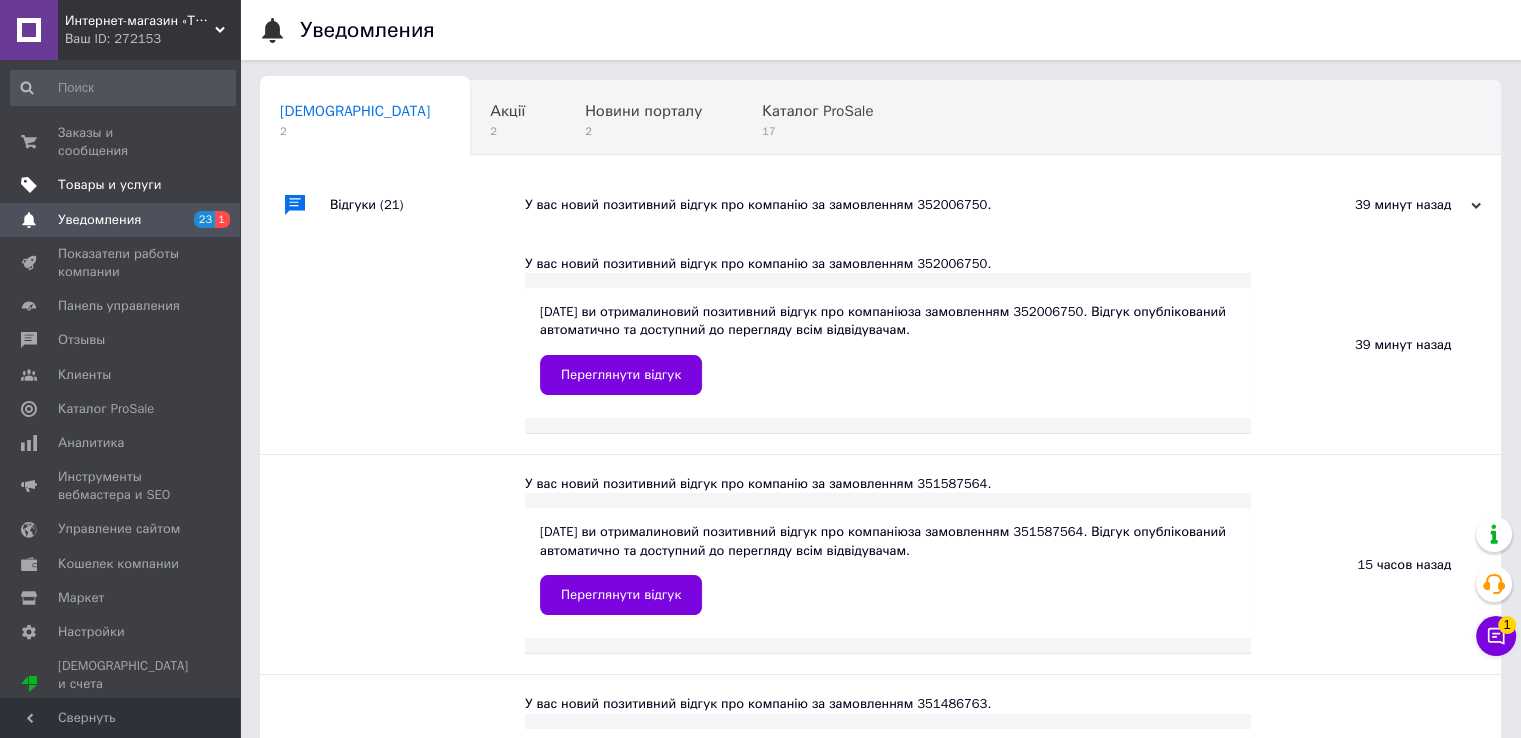 click on "Товары и услуги" at bounding box center [110, 185] 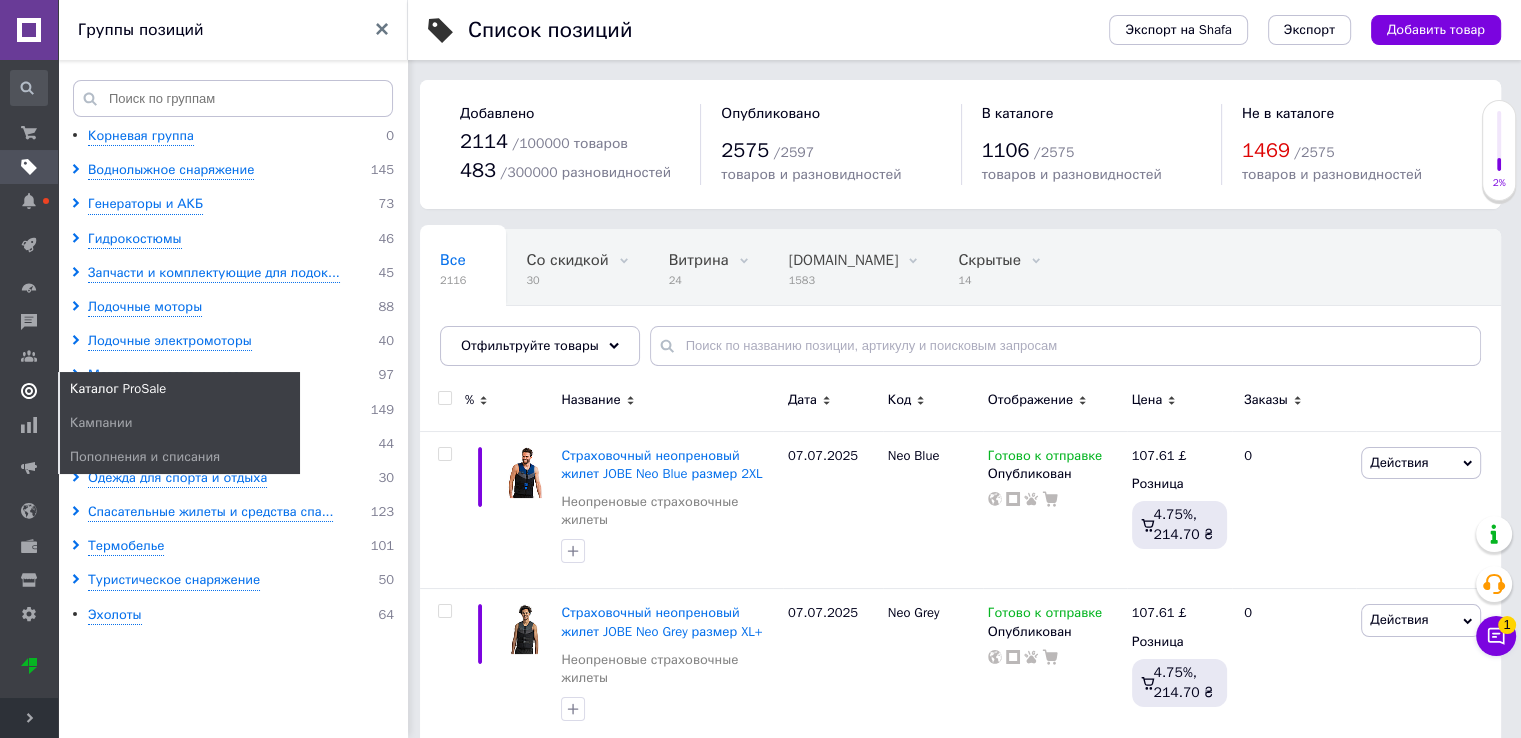 click 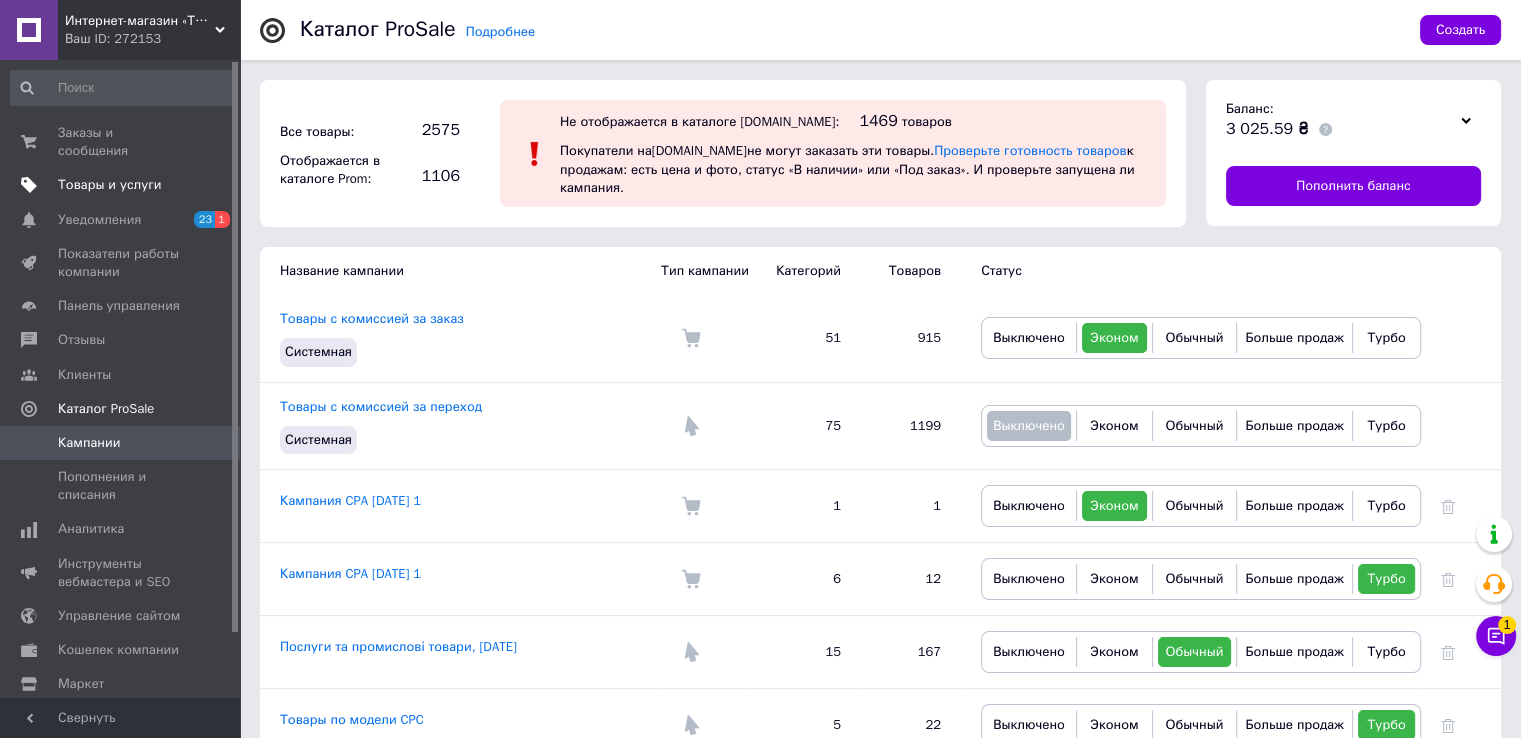 click on "Товары и услуги" at bounding box center [110, 185] 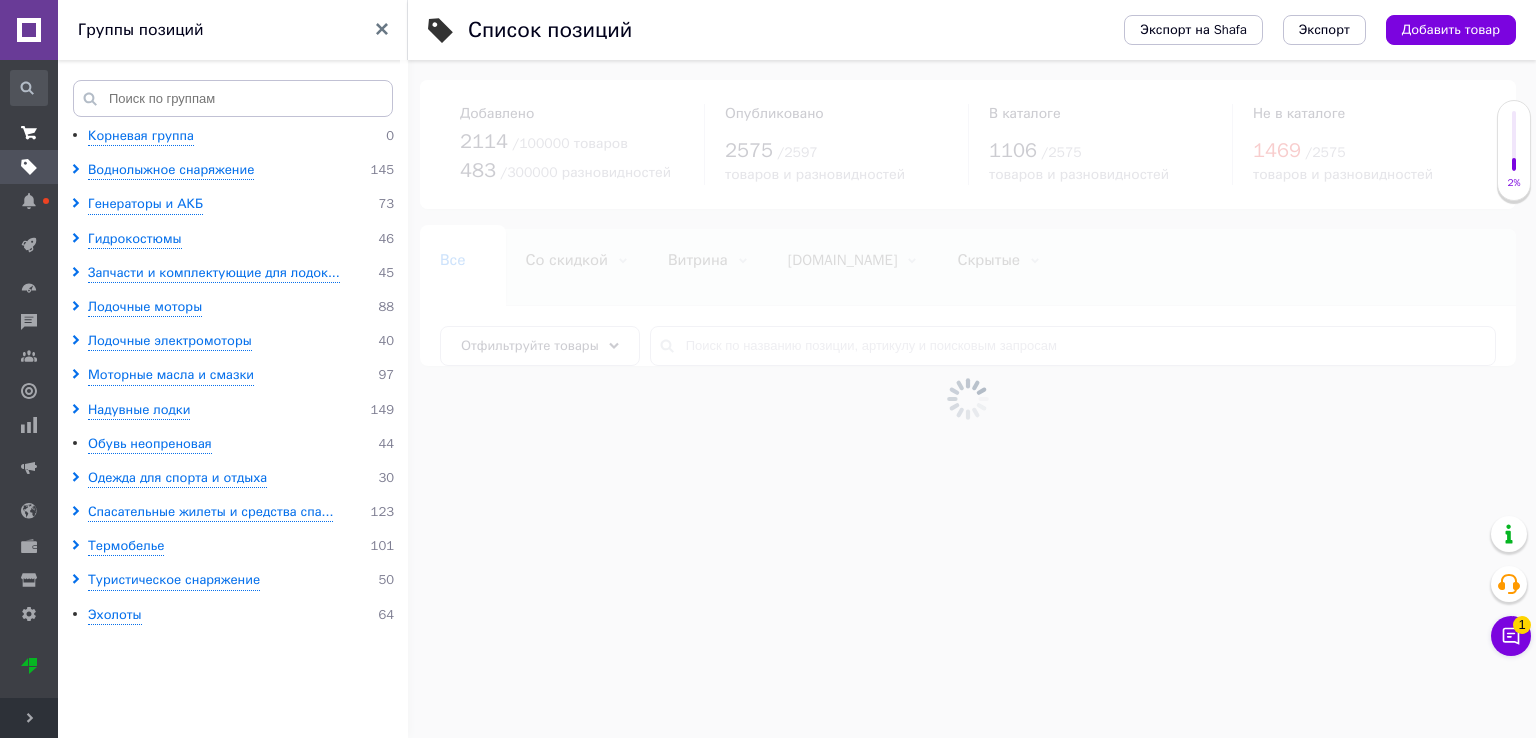 click 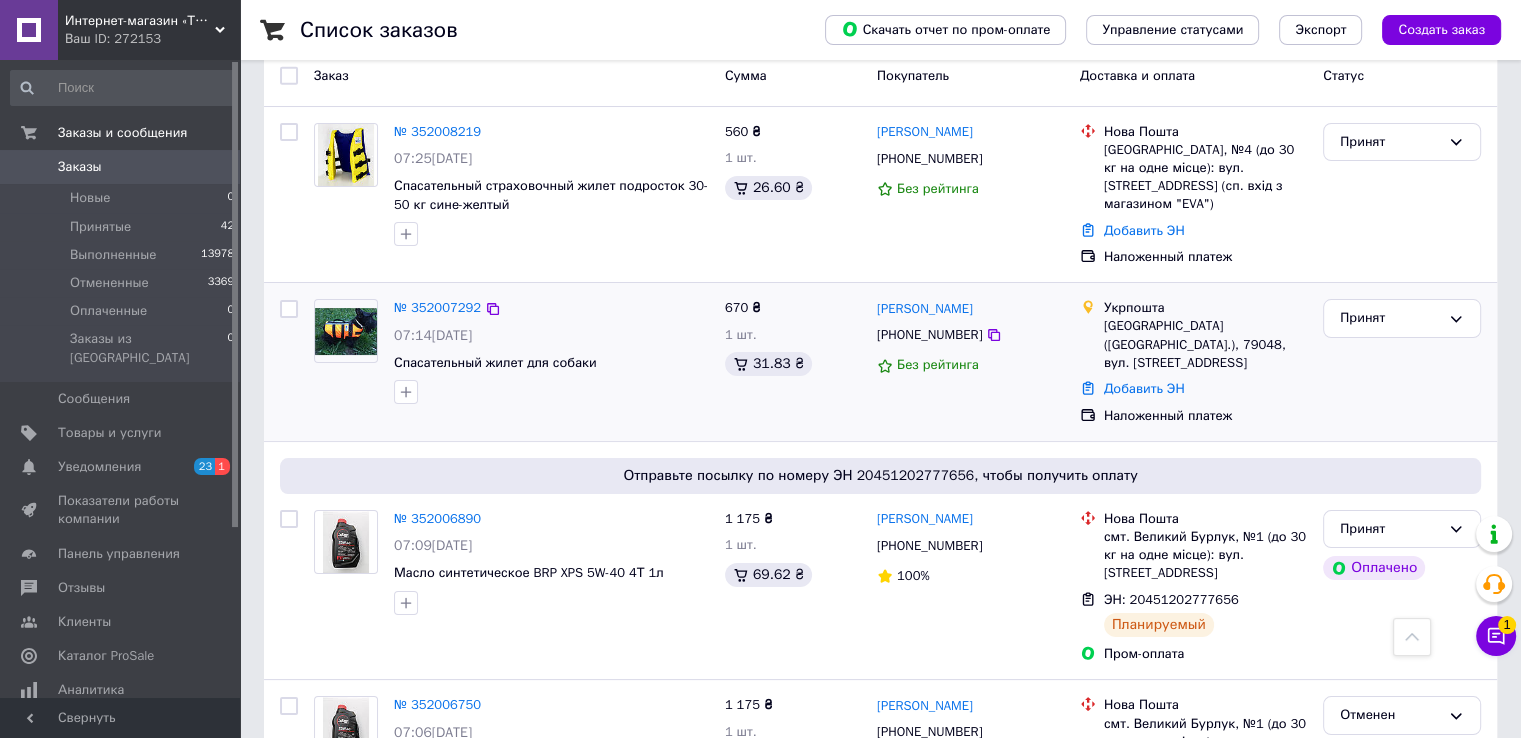 scroll, scrollTop: 0, scrollLeft: 0, axis: both 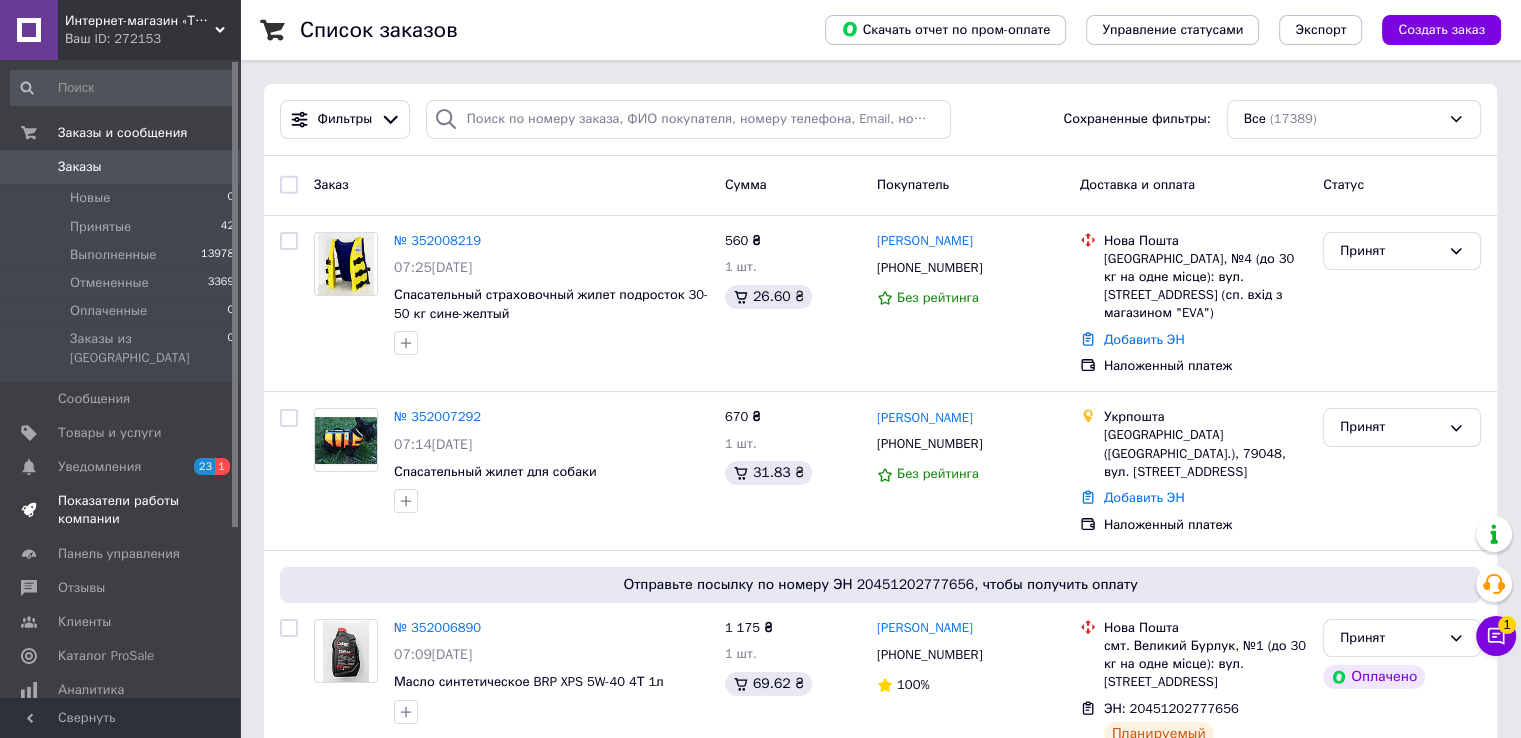 click on "Показатели работы компании" at bounding box center (121, 510) 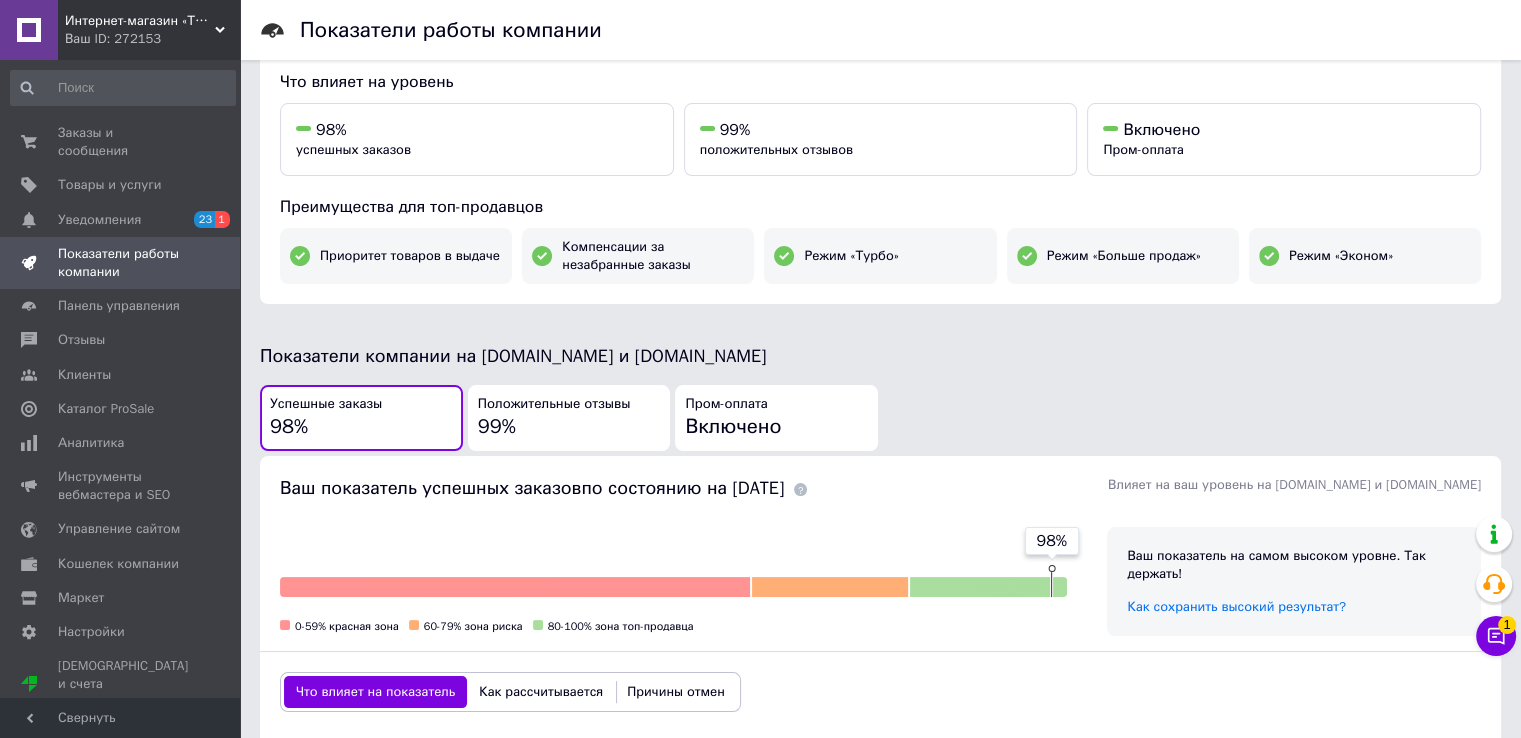 scroll, scrollTop: 0, scrollLeft: 0, axis: both 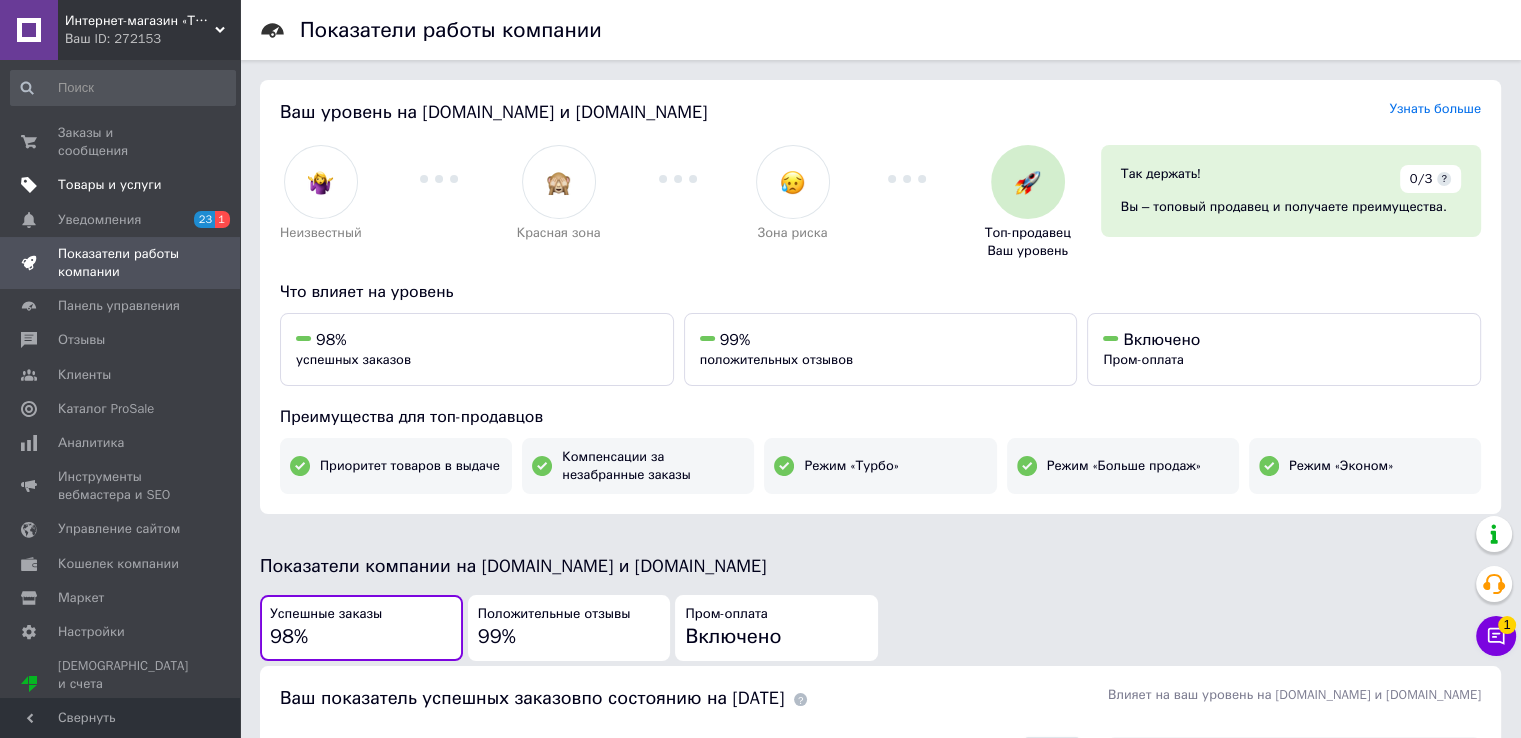 click on "Товары и услуги" at bounding box center (110, 185) 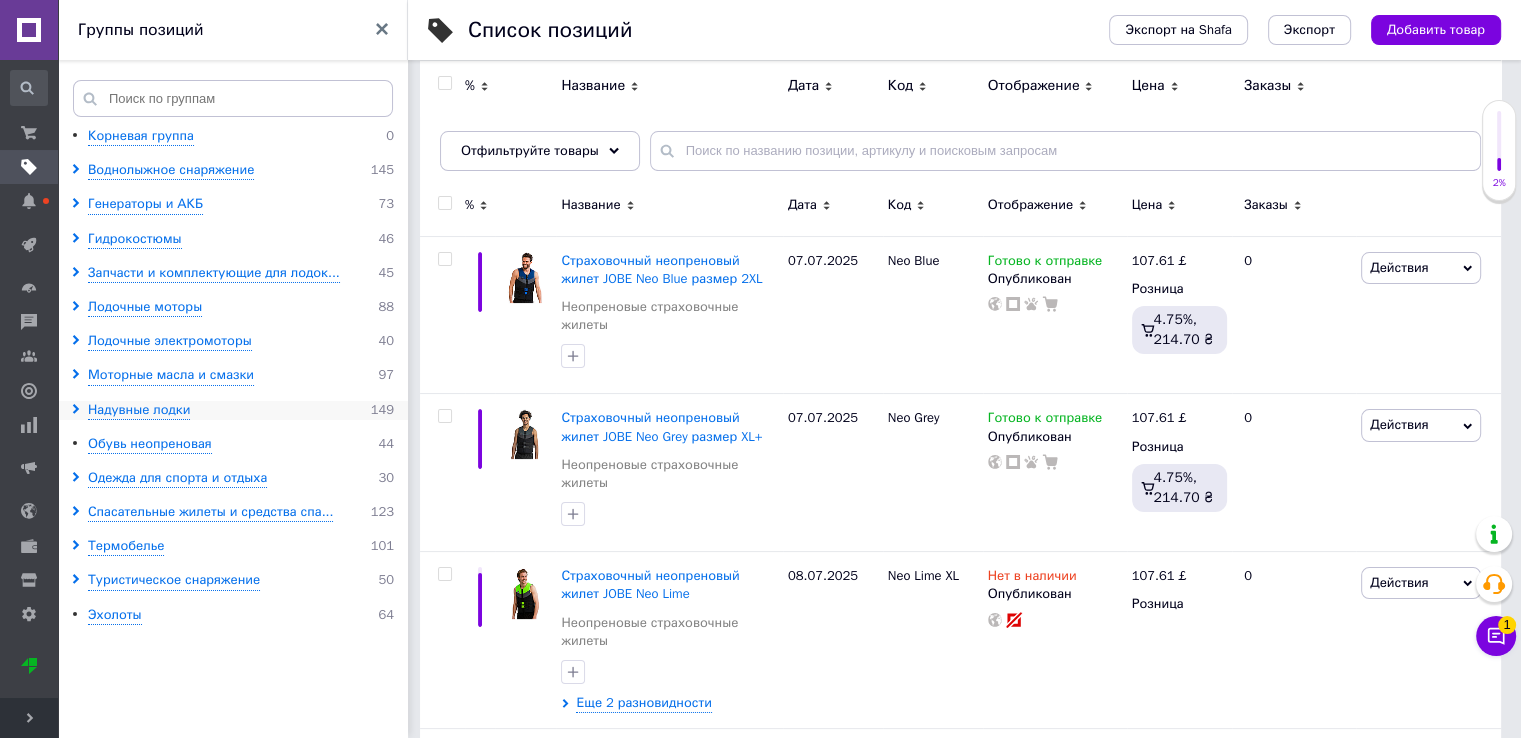 scroll, scrollTop: 200, scrollLeft: 0, axis: vertical 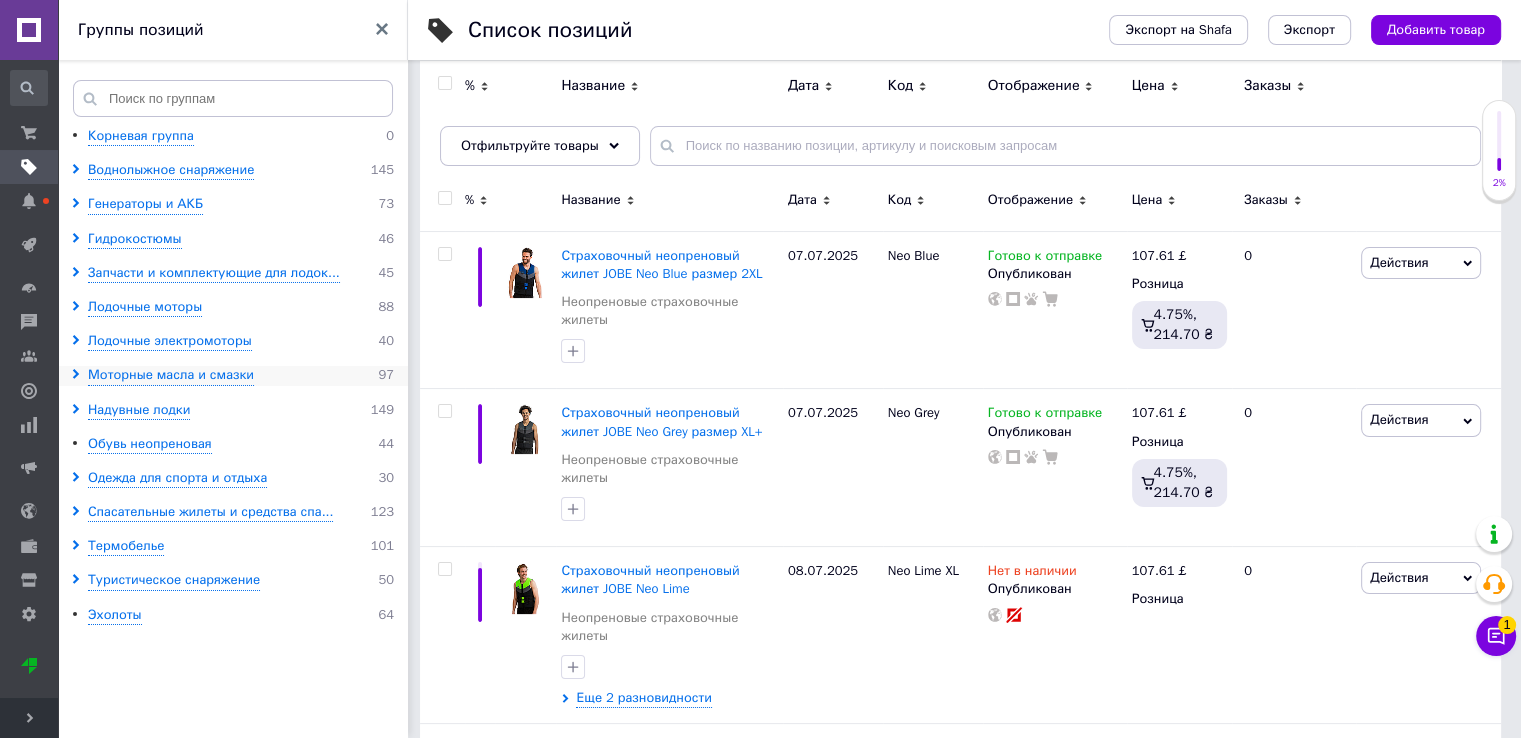 click 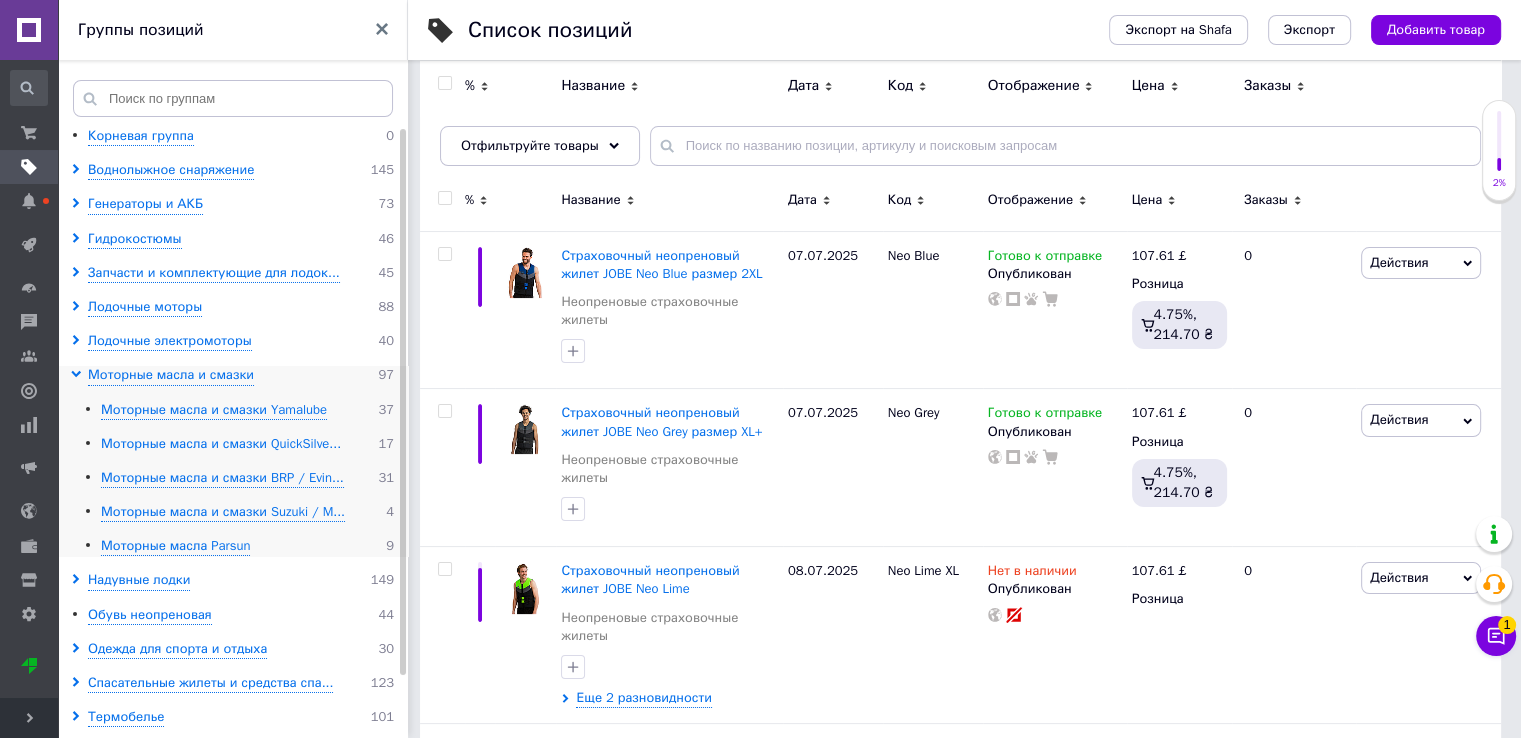 click on "Моторные масла и смазки QuickSilve..." at bounding box center [221, 444] 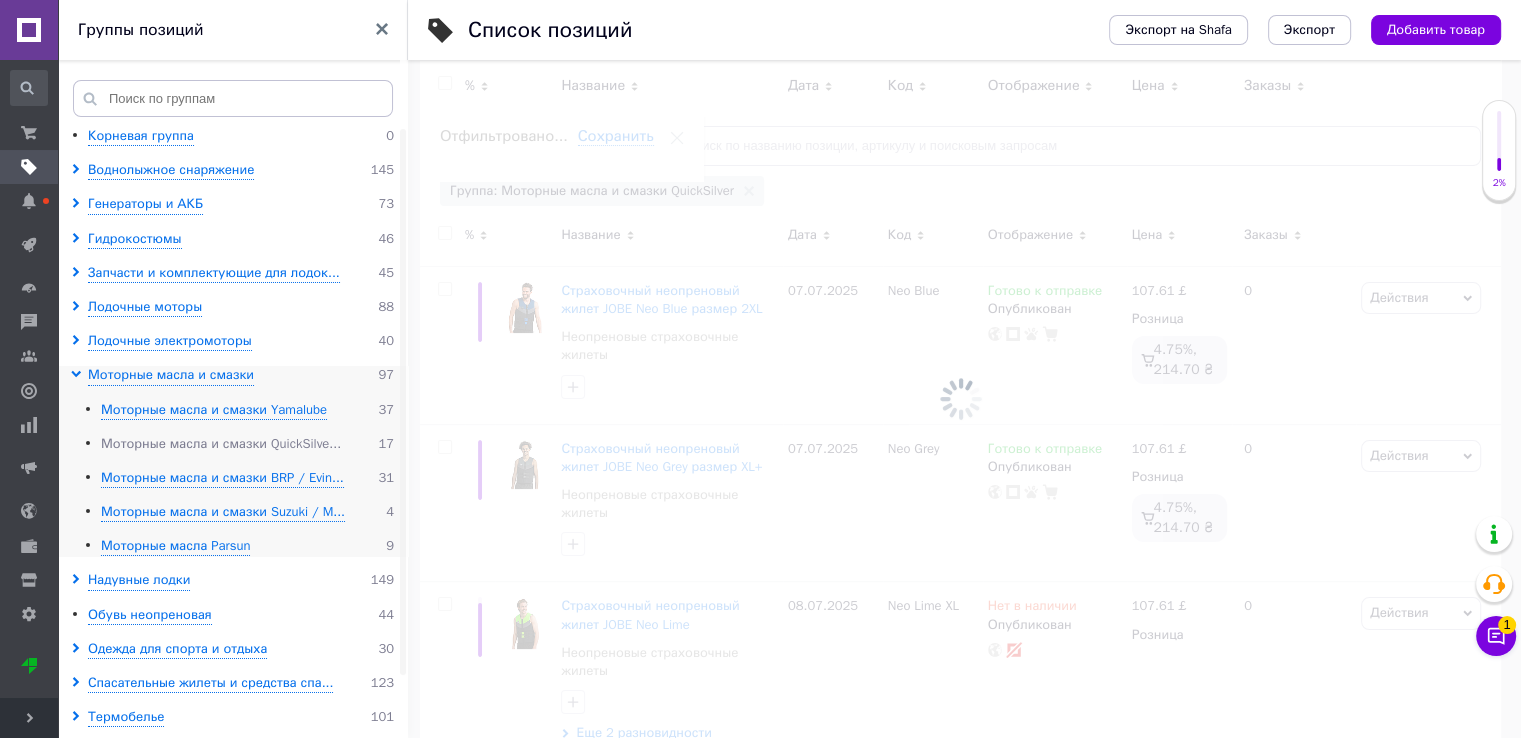 scroll, scrollTop: 0, scrollLeft: 117, axis: horizontal 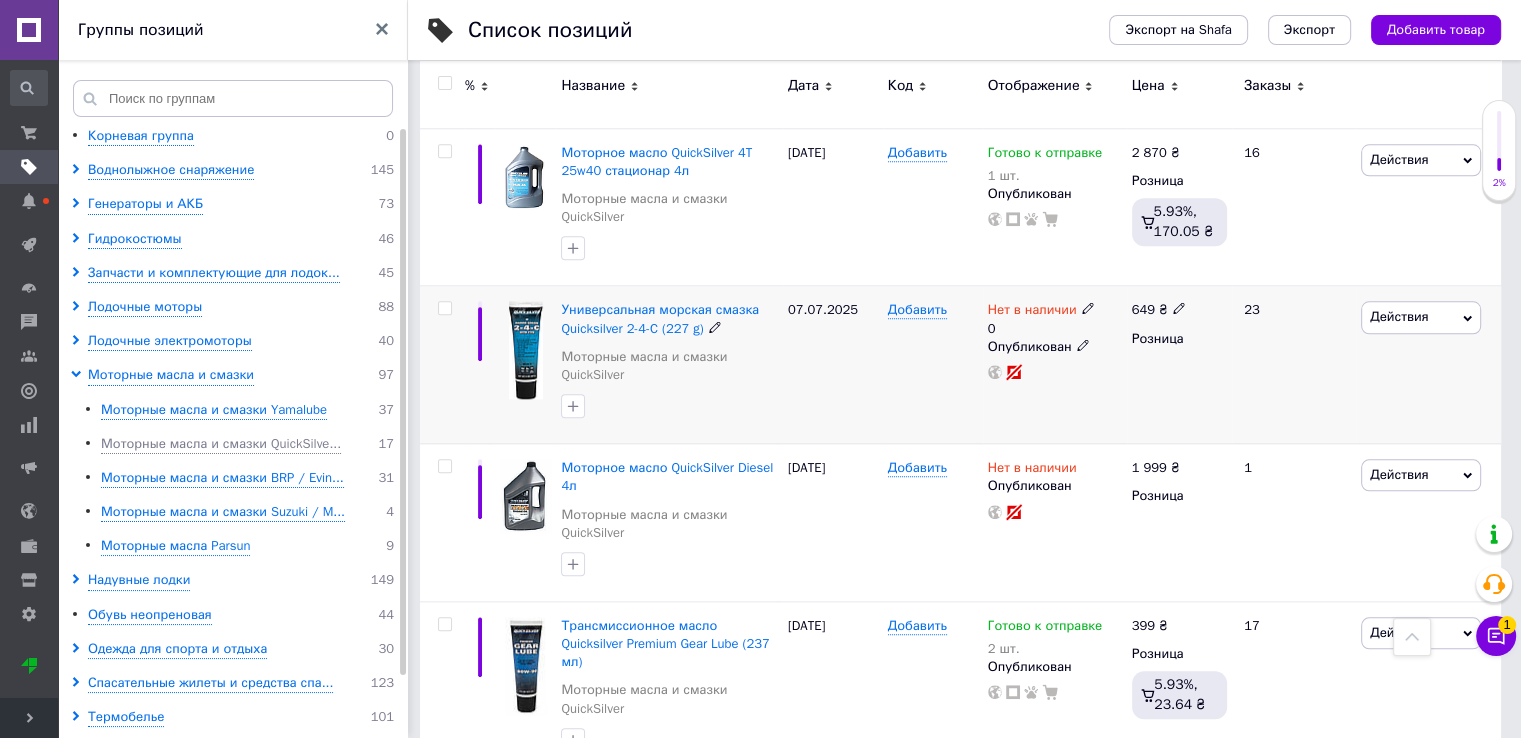 click 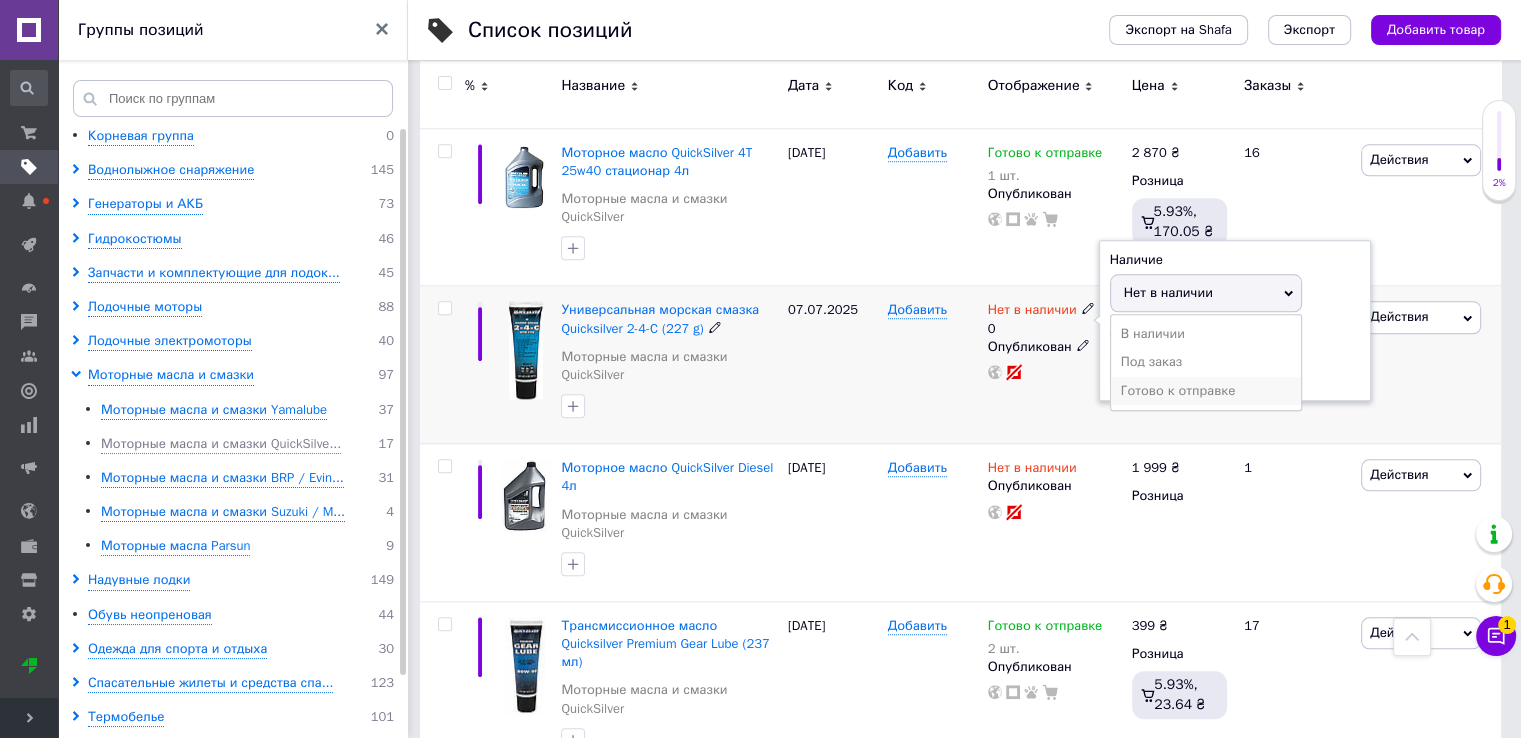 click on "Готово к отправке" at bounding box center (1206, 391) 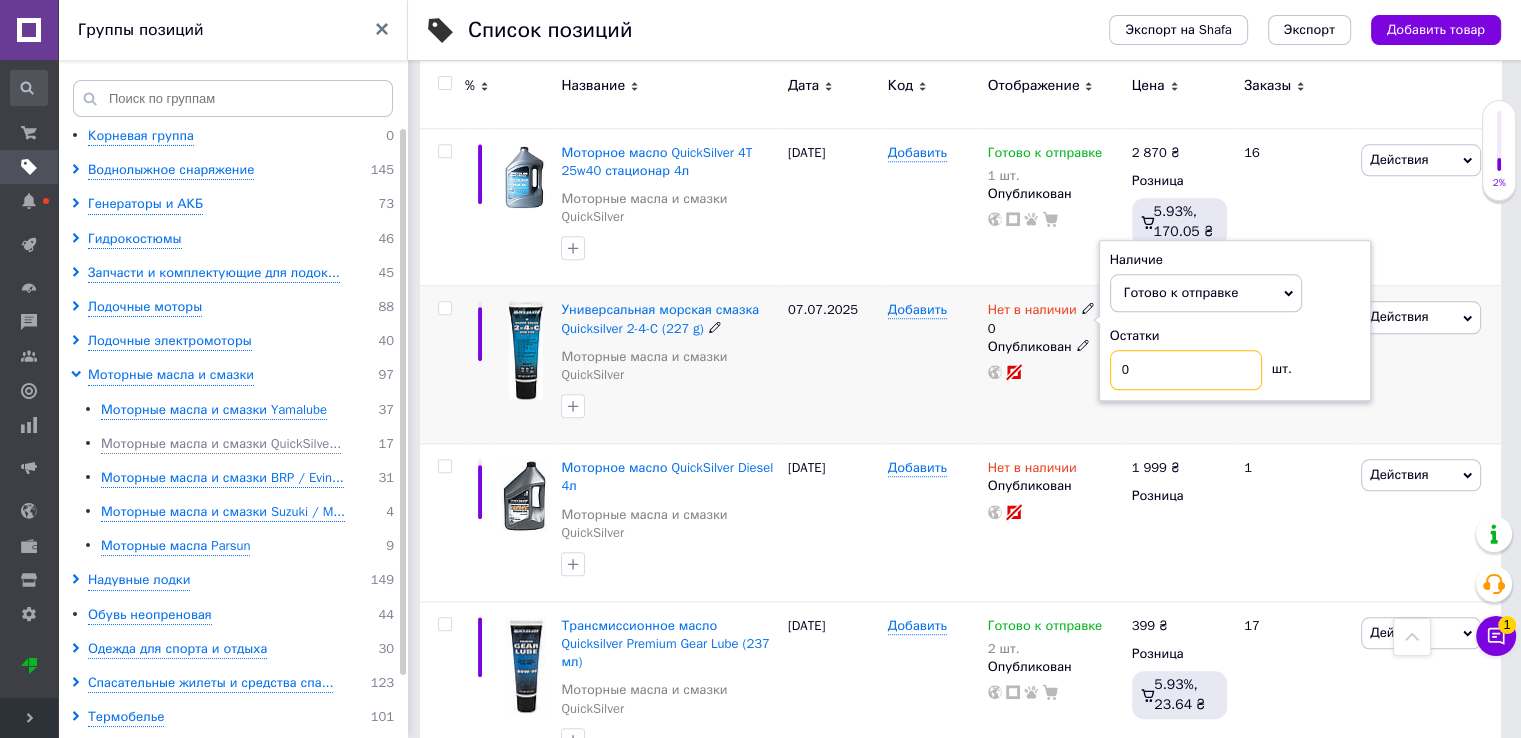 click on "0" at bounding box center [1186, 370] 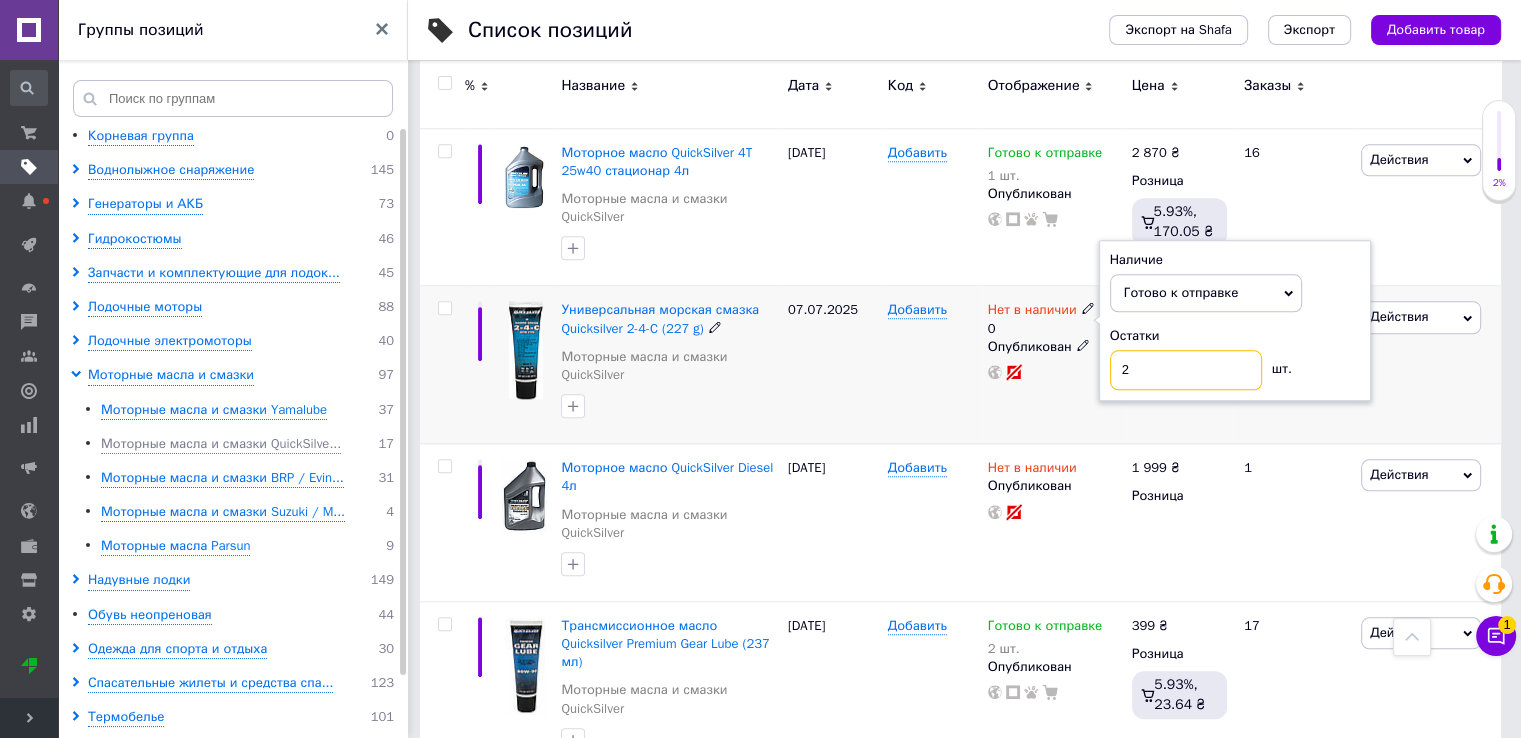 type on "2" 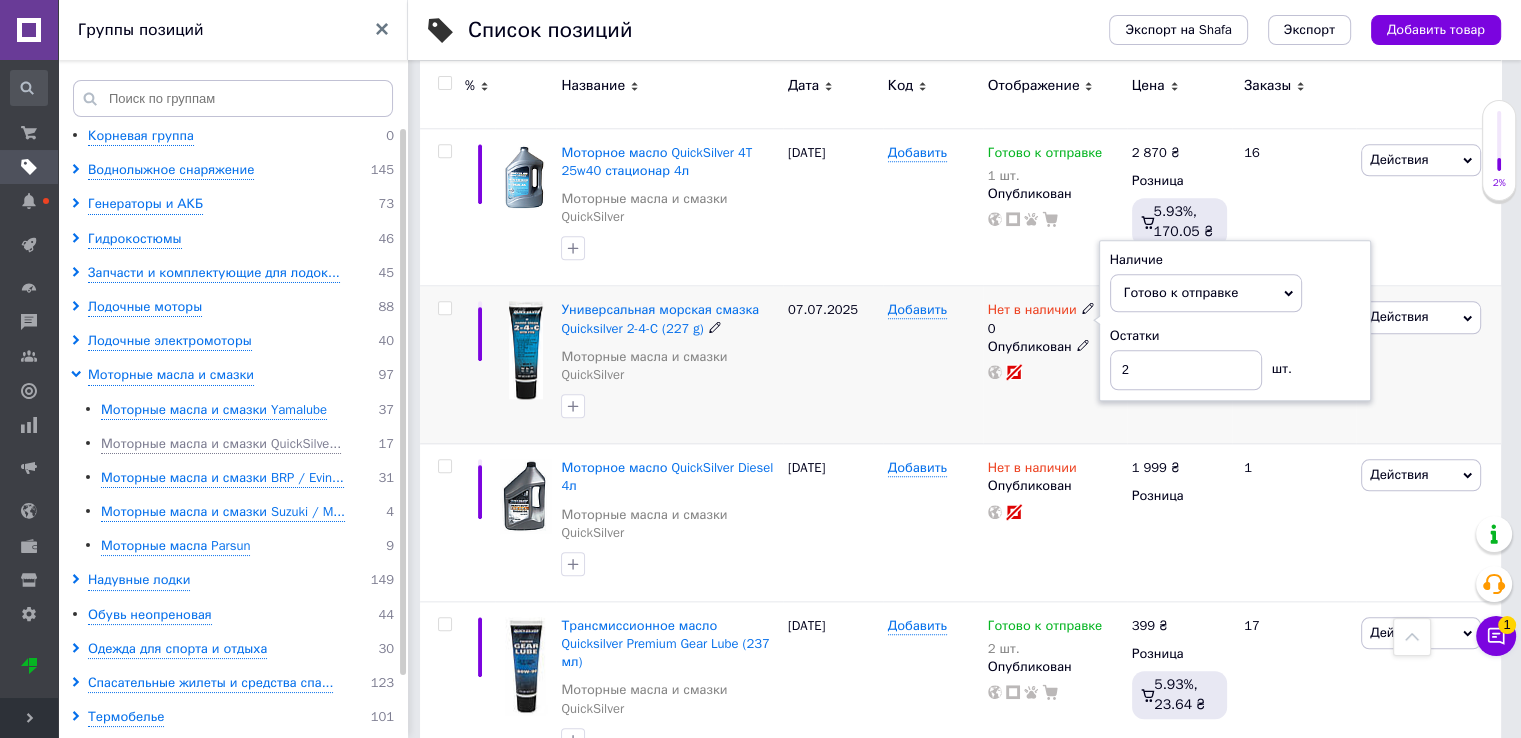 click on "Добавить" at bounding box center (933, 365) 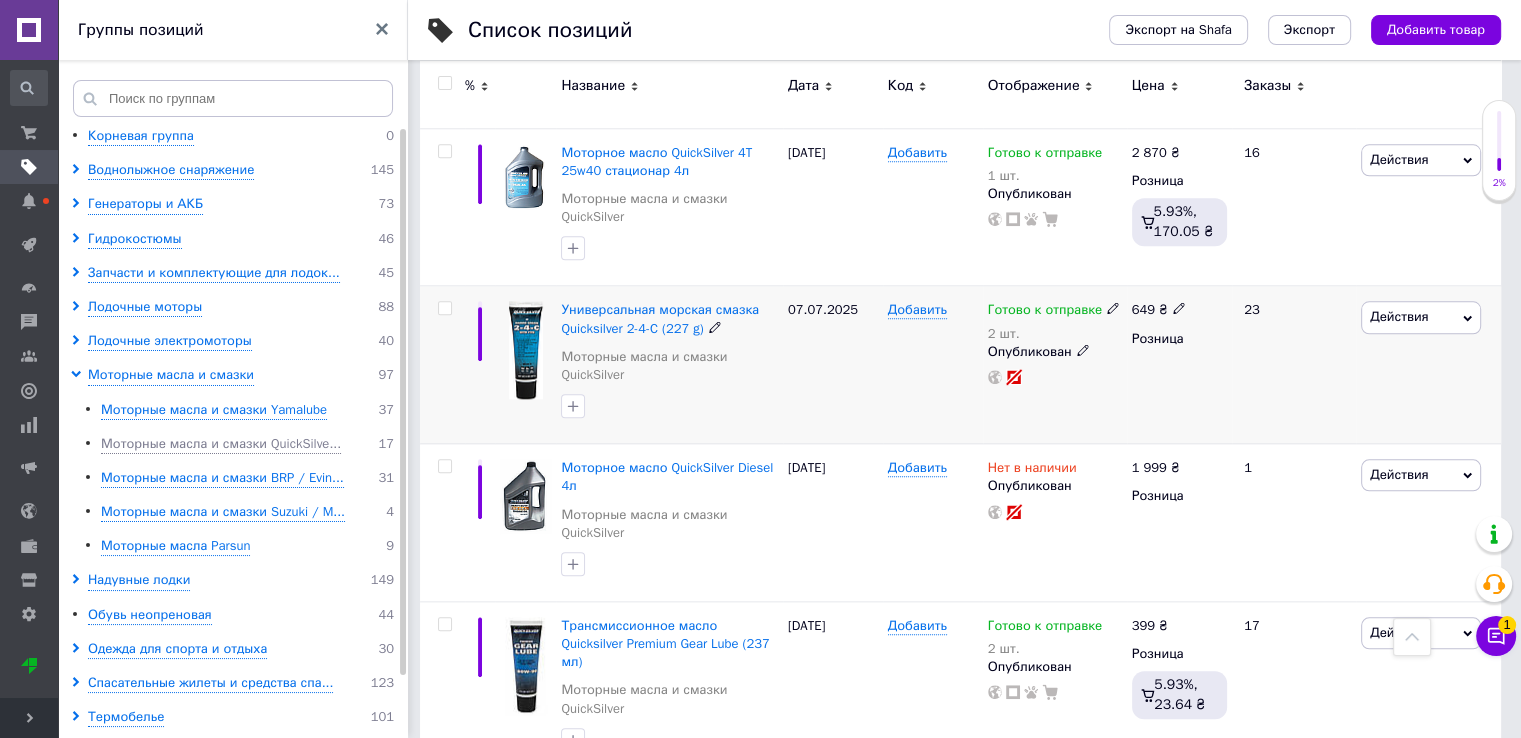 click 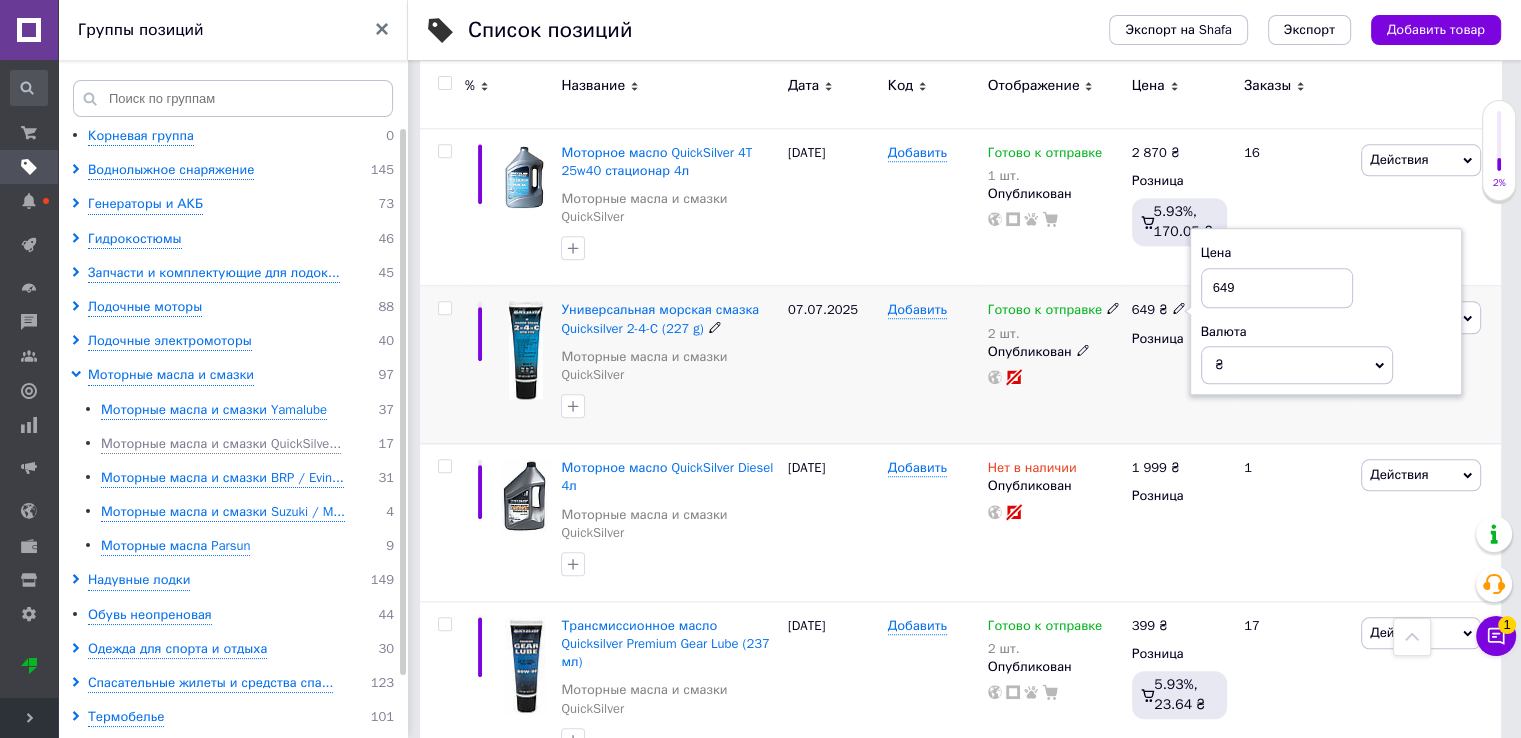 click on "649" at bounding box center (1277, 288) 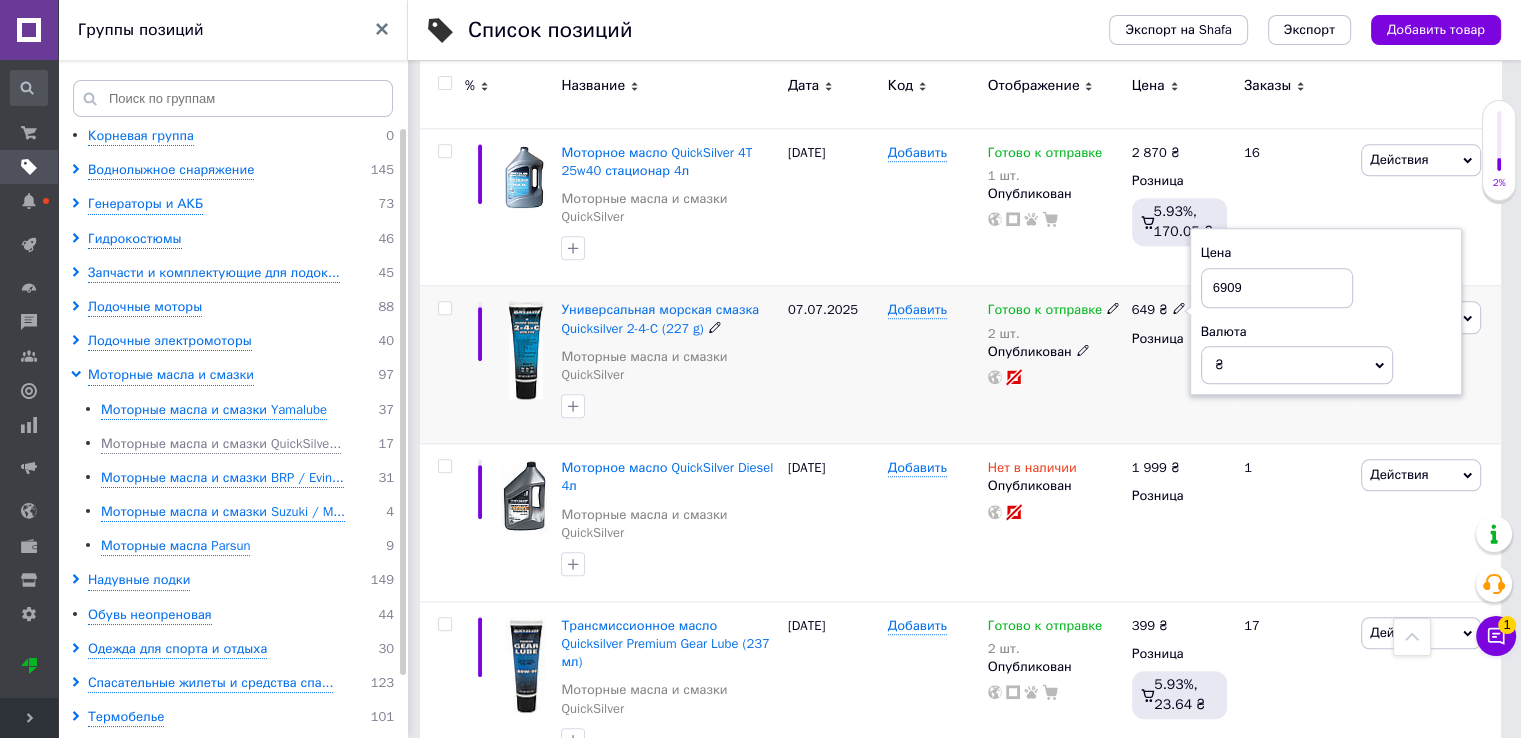 type on "690" 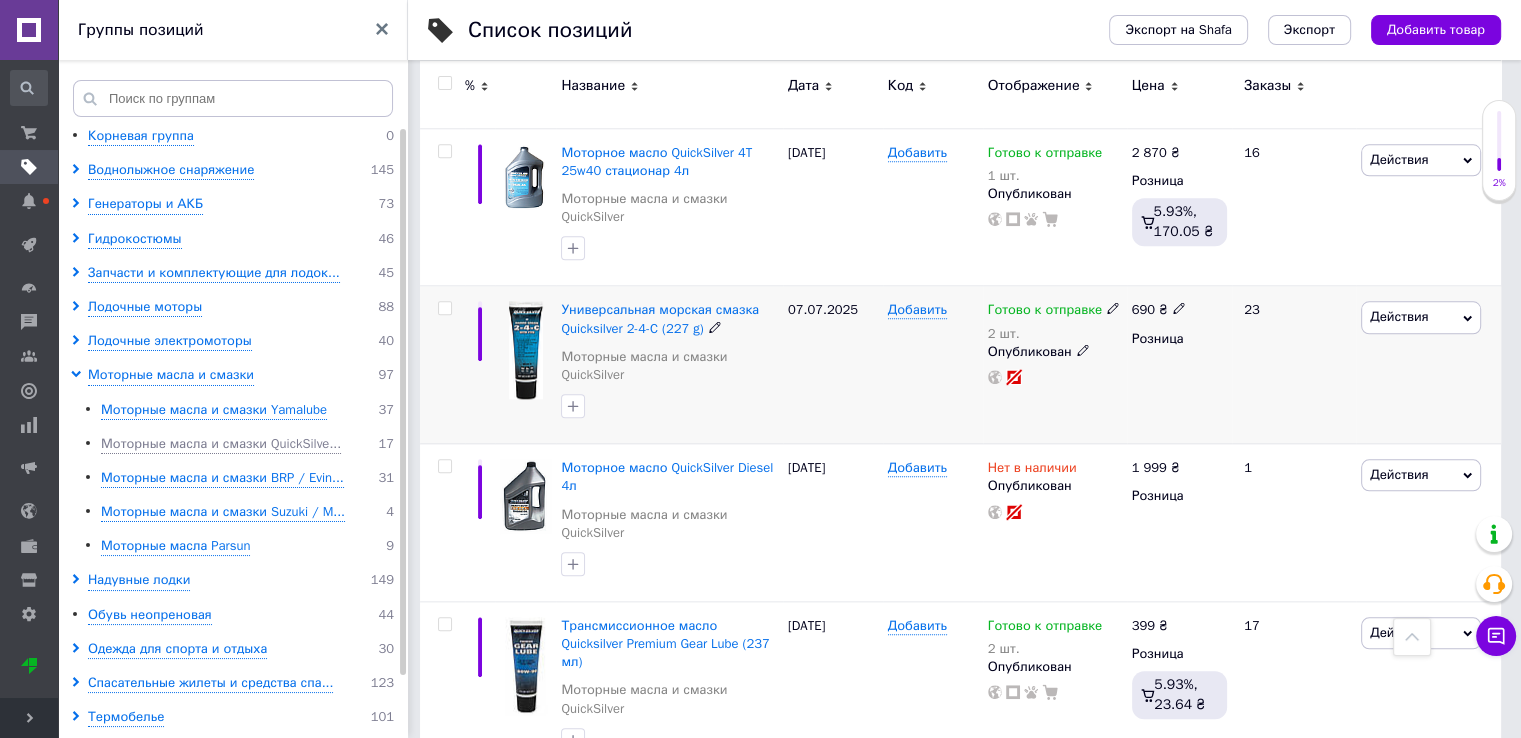 click 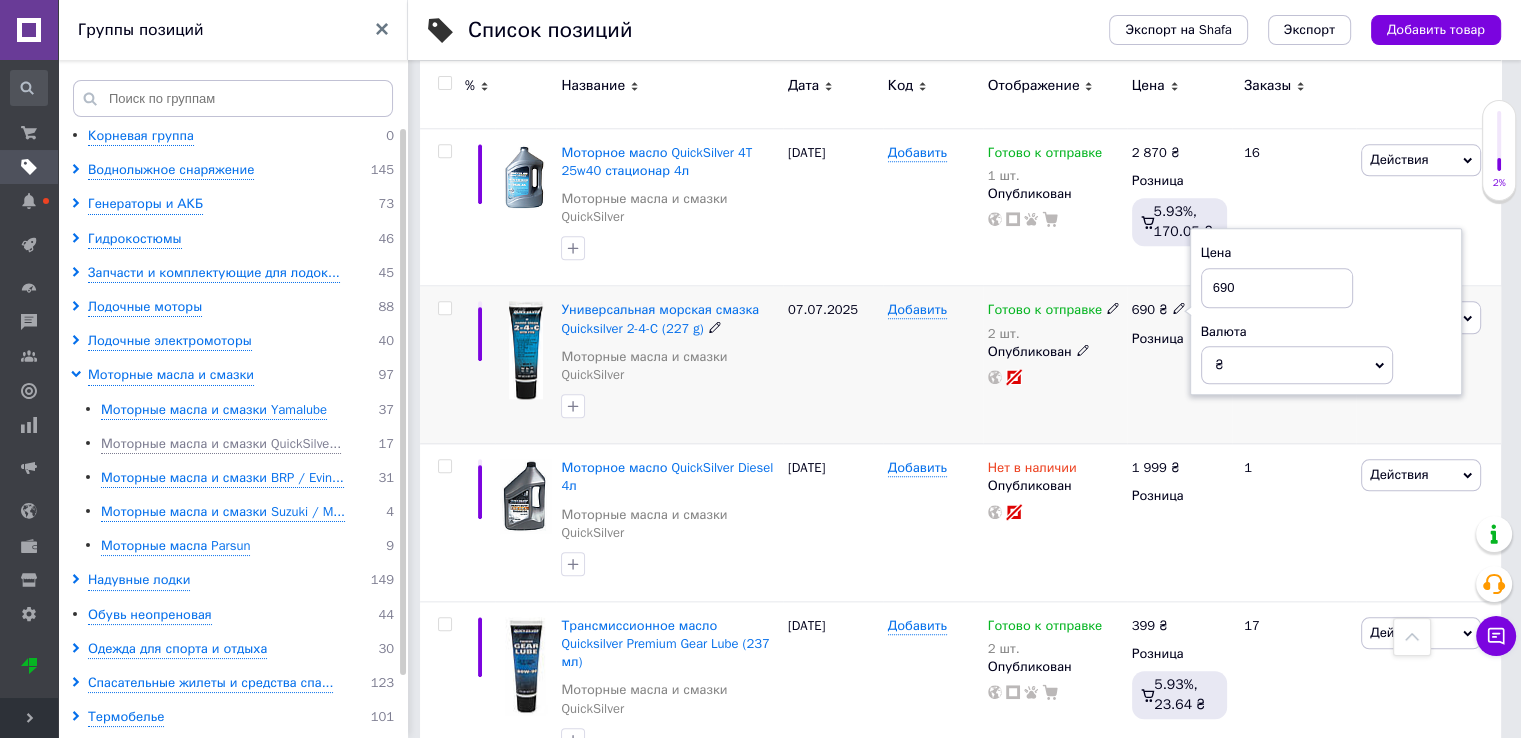 click on "690" at bounding box center [1277, 288] 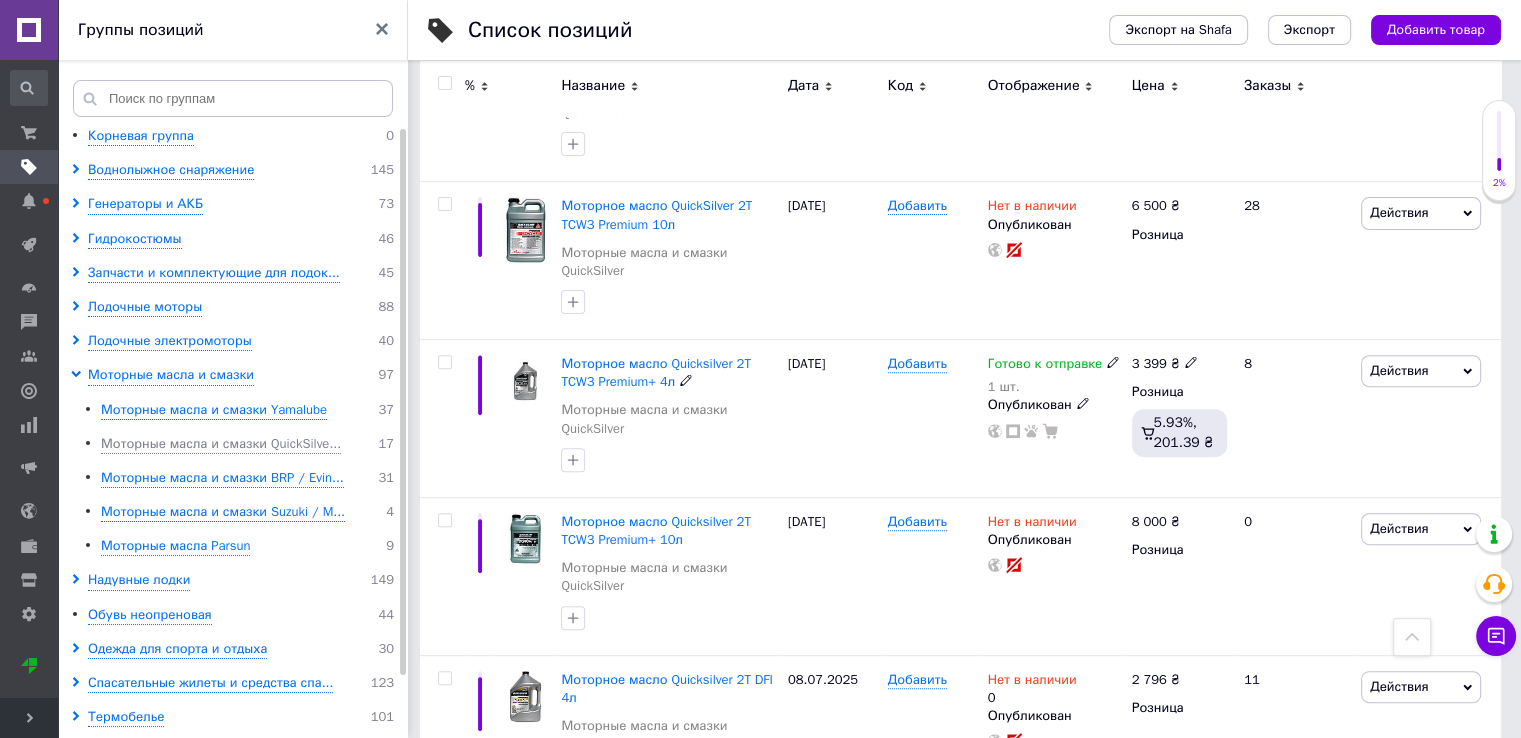 scroll, scrollTop: 900, scrollLeft: 0, axis: vertical 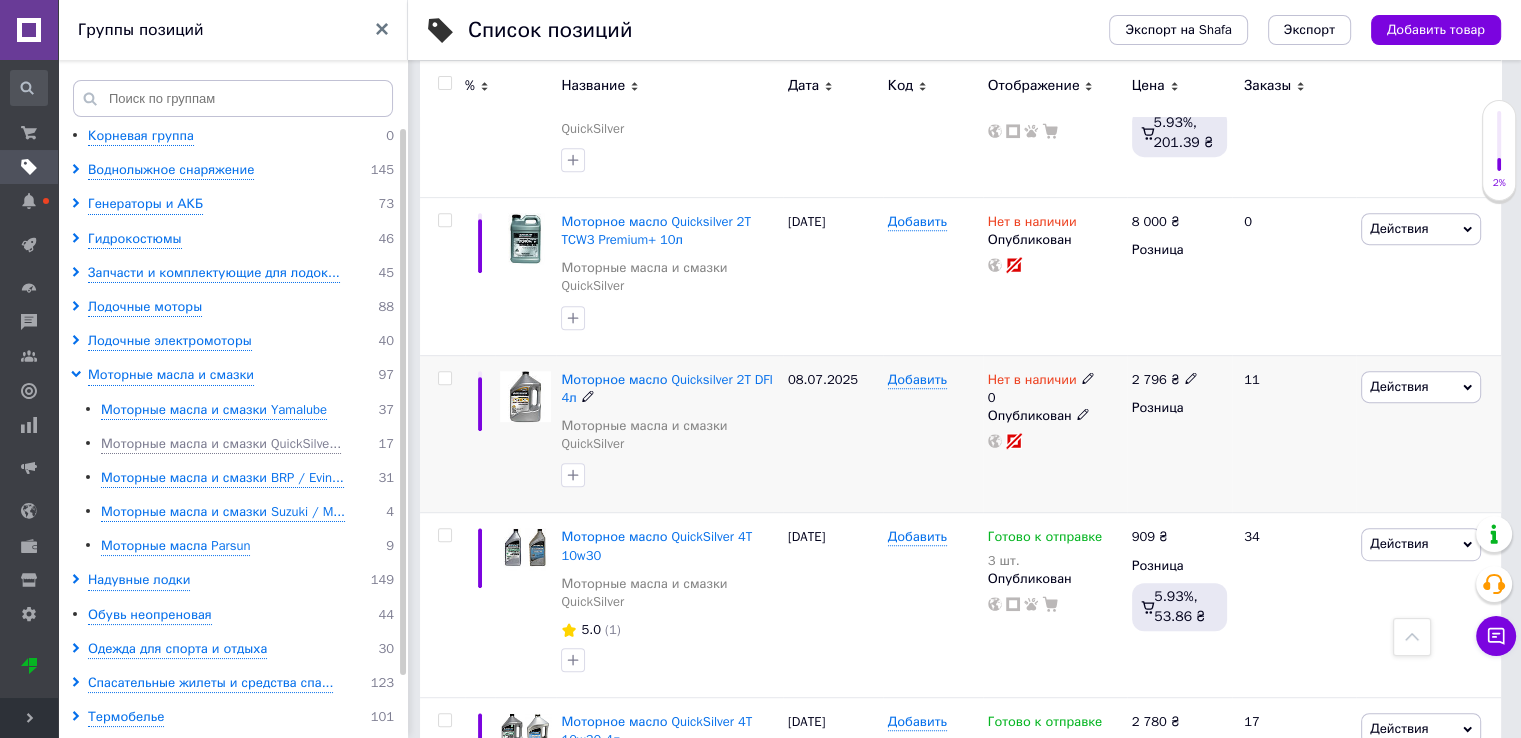 click 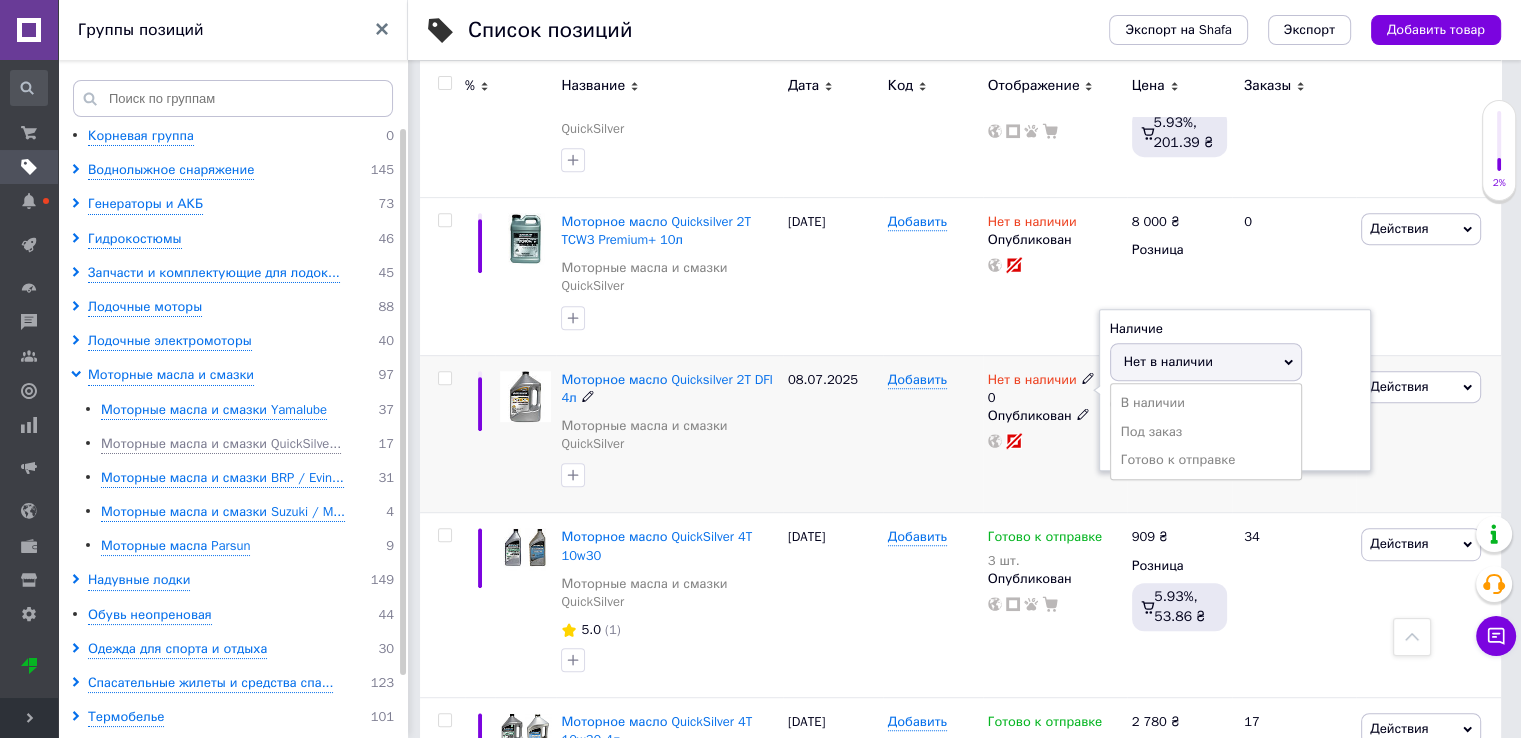 click on "Готово к отправке" at bounding box center [1206, 460] 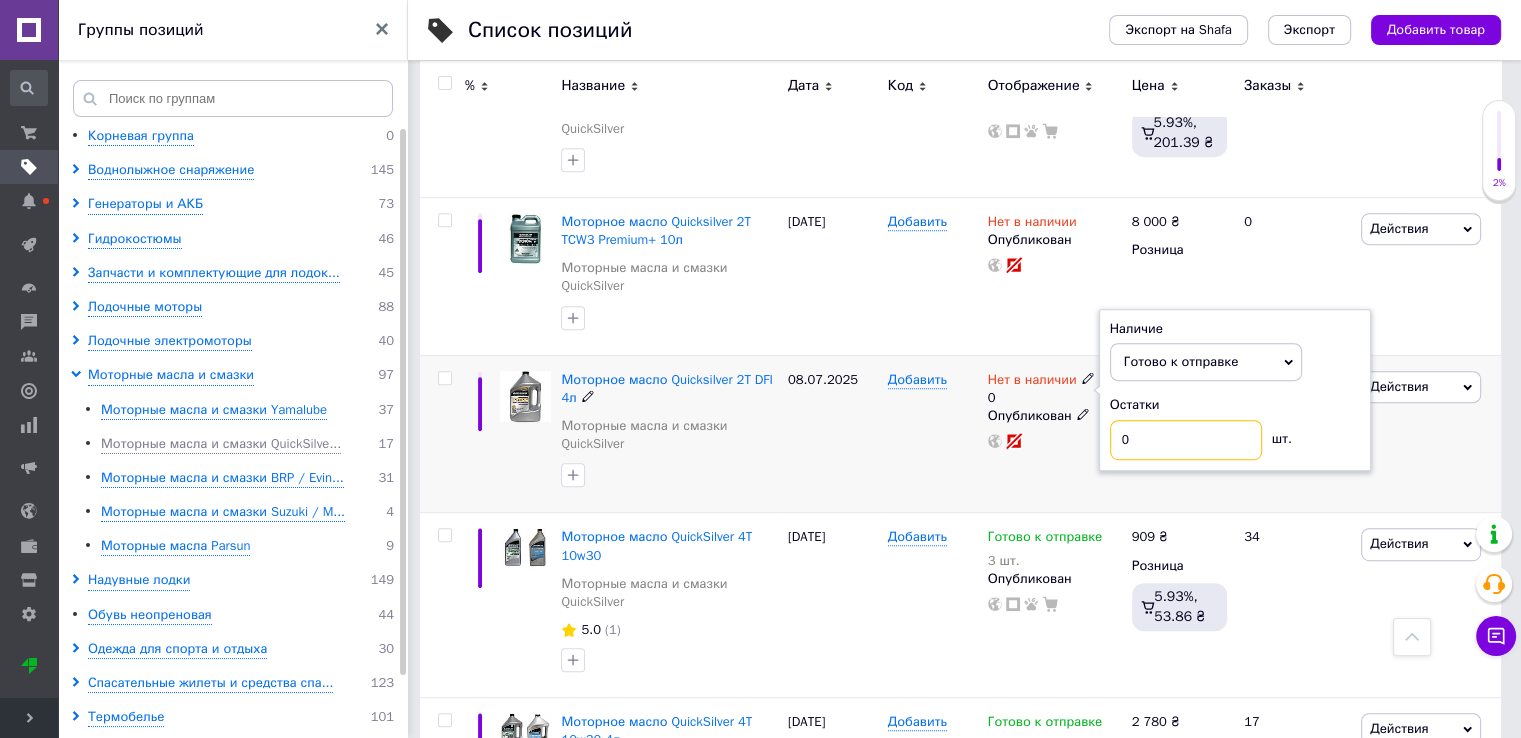 drag, startPoint x: 1149, startPoint y: 436, endPoint x: 1038, endPoint y: 422, distance: 111.8794 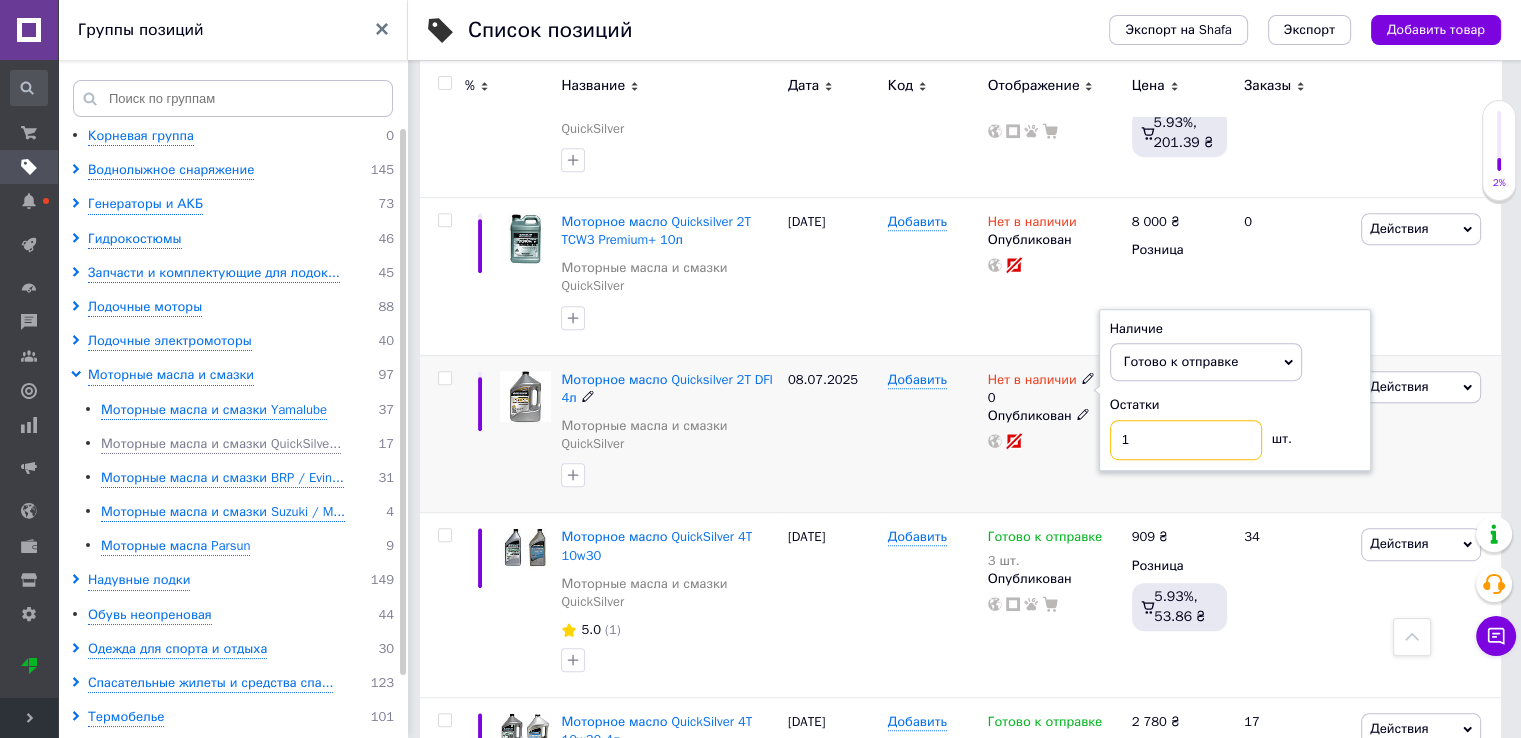 type on "1" 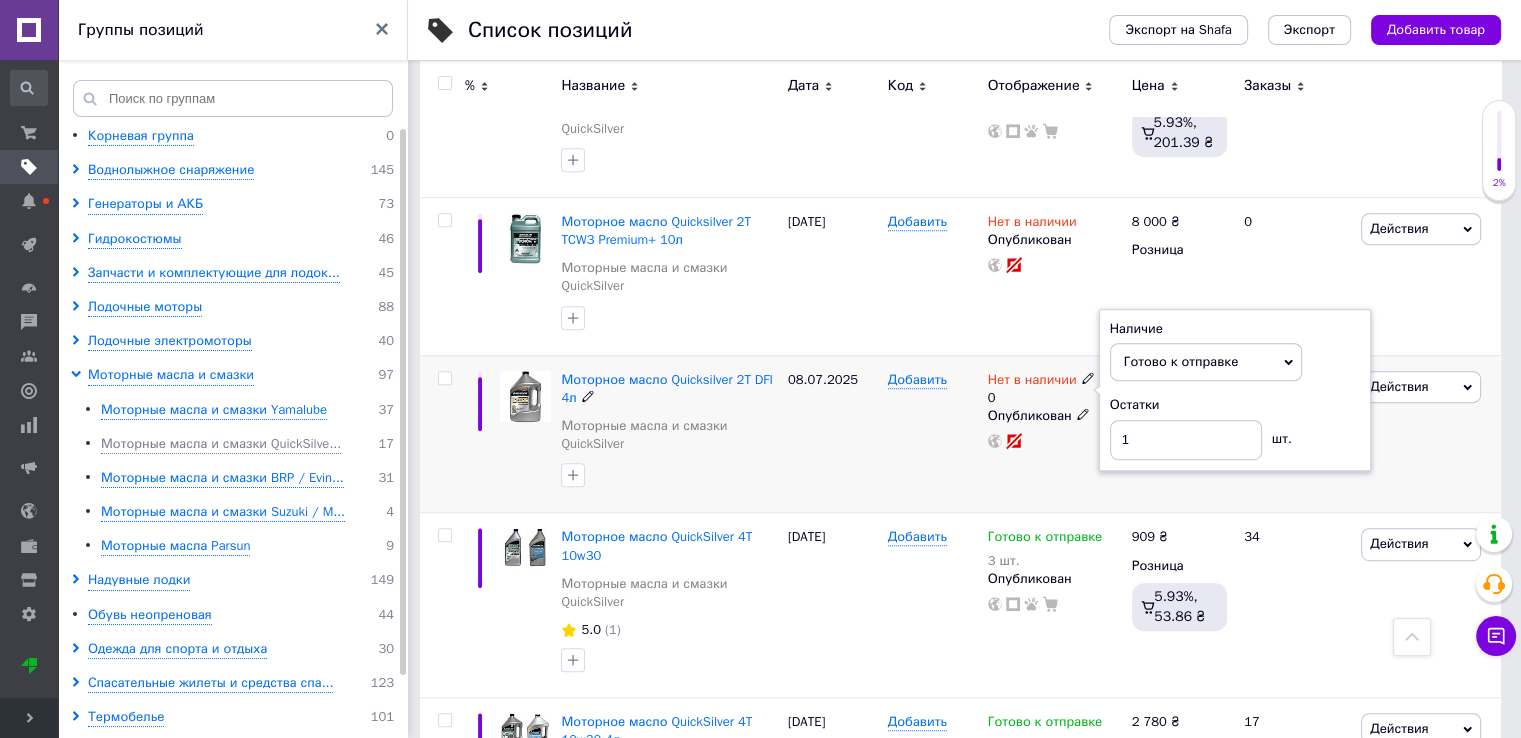 click on "Добавить" at bounding box center (933, 434) 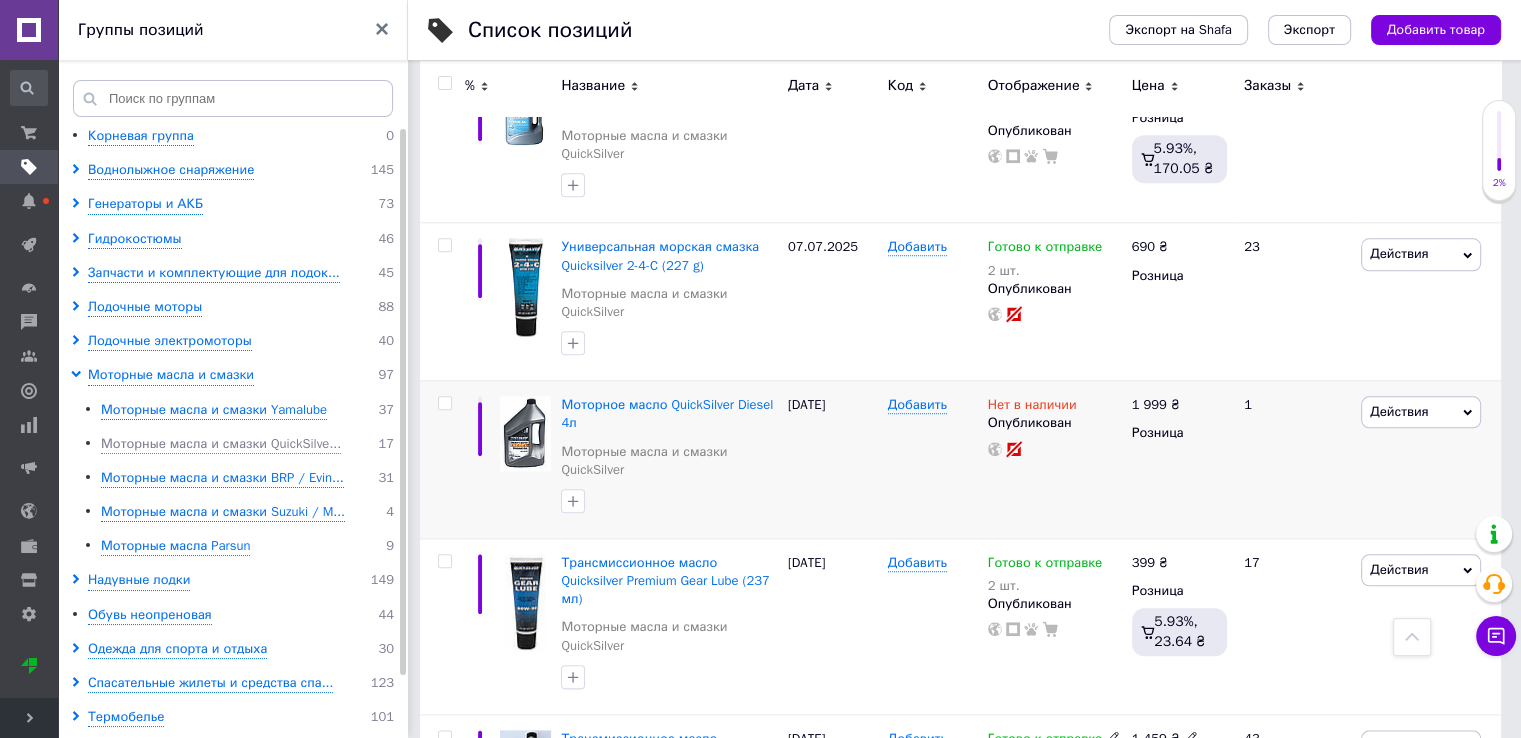 scroll, scrollTop: 2153, scrollLeft: 0, axis: vertical 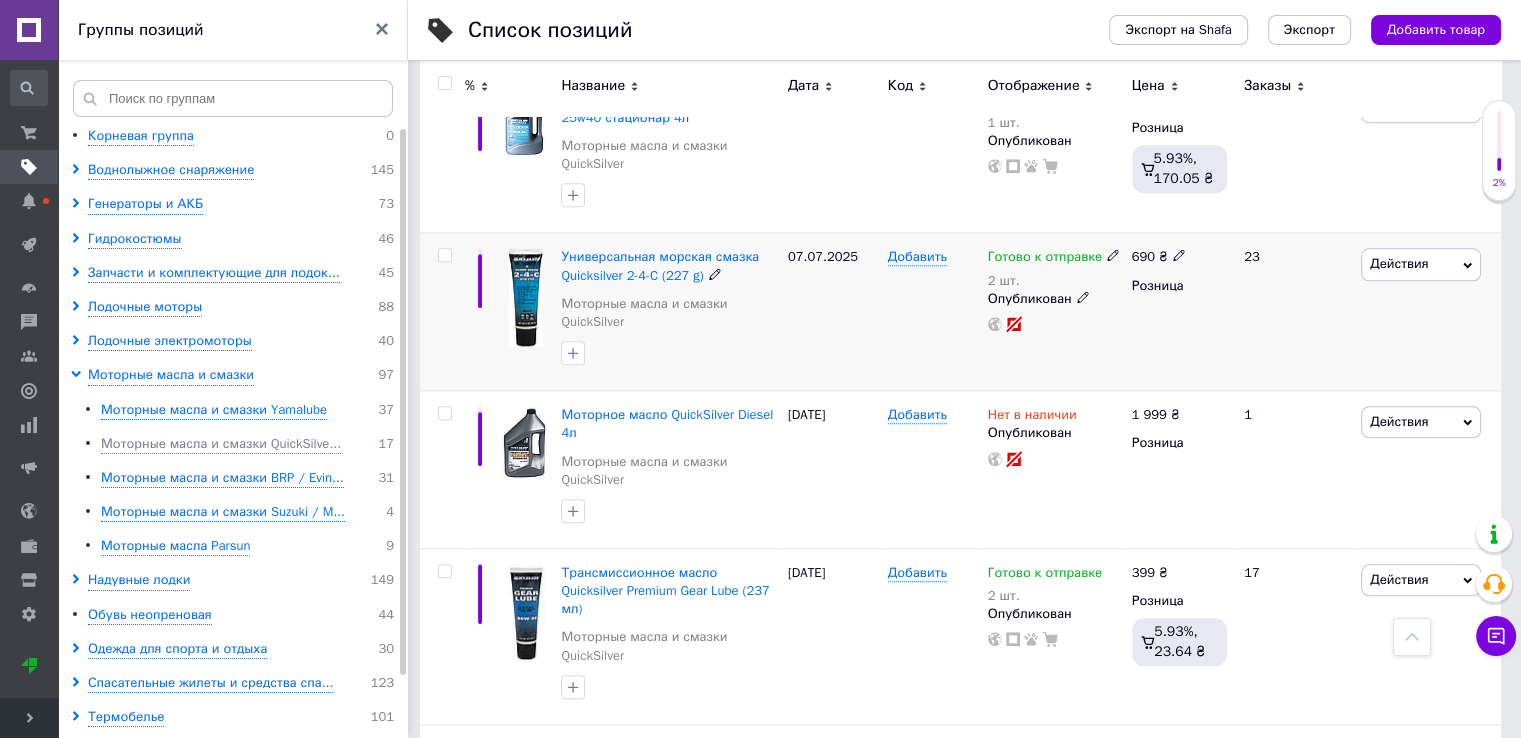 click 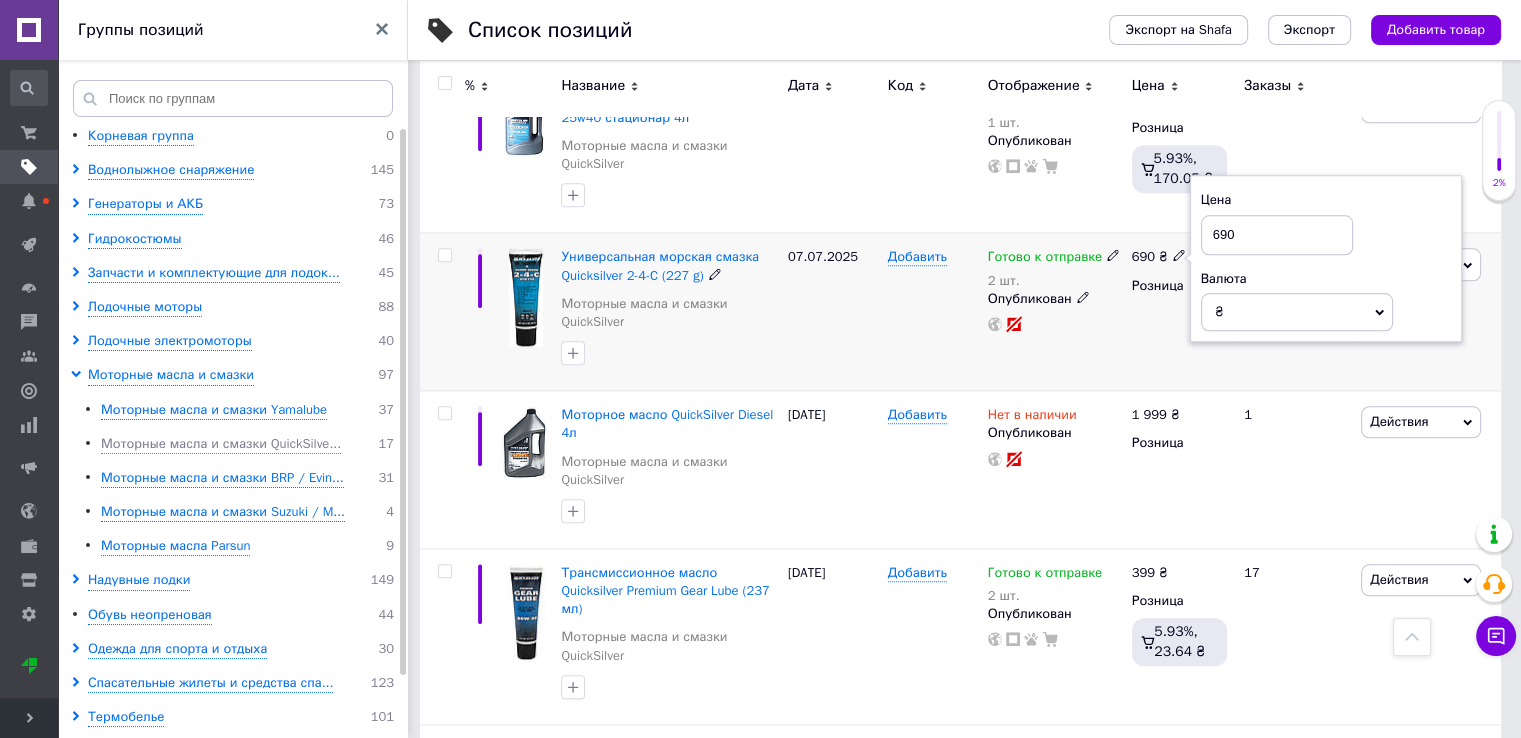 click on "690" at bounding box center (1277, 235) 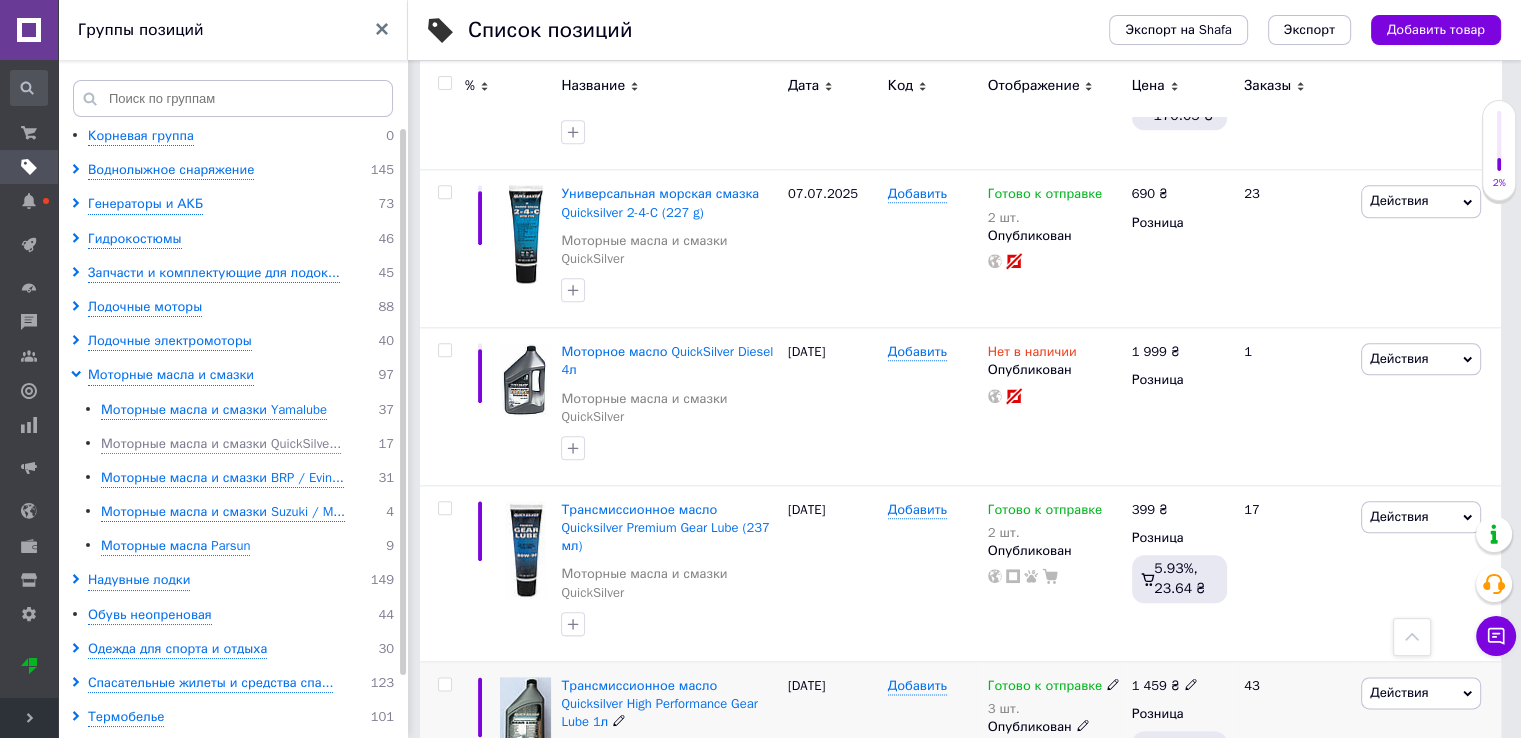 scroll, scrollTop: 2453, scrollLeft: 0, axis: vertical 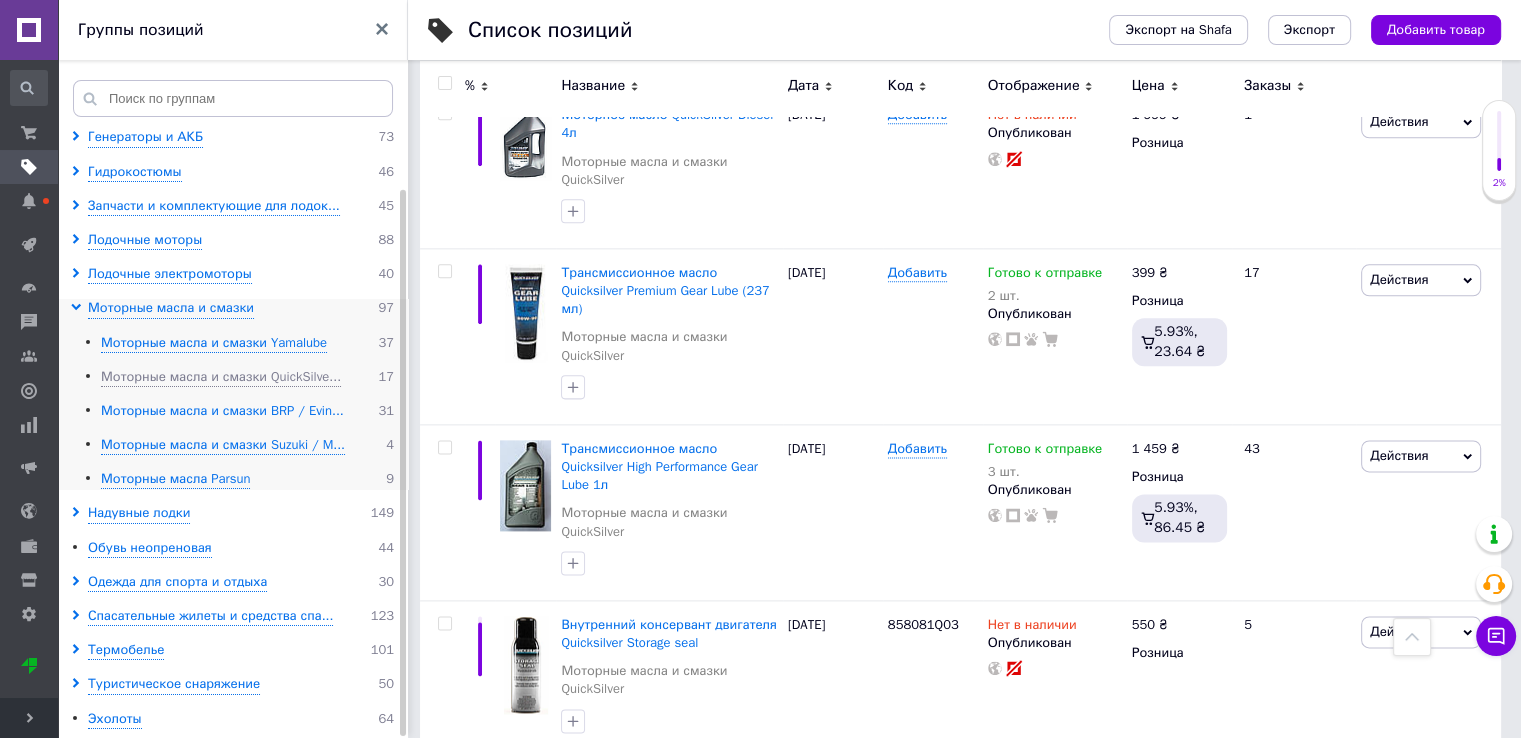 click on "Моторные масла и смазки BRP / Evin..." at bounding box center (222, 411) 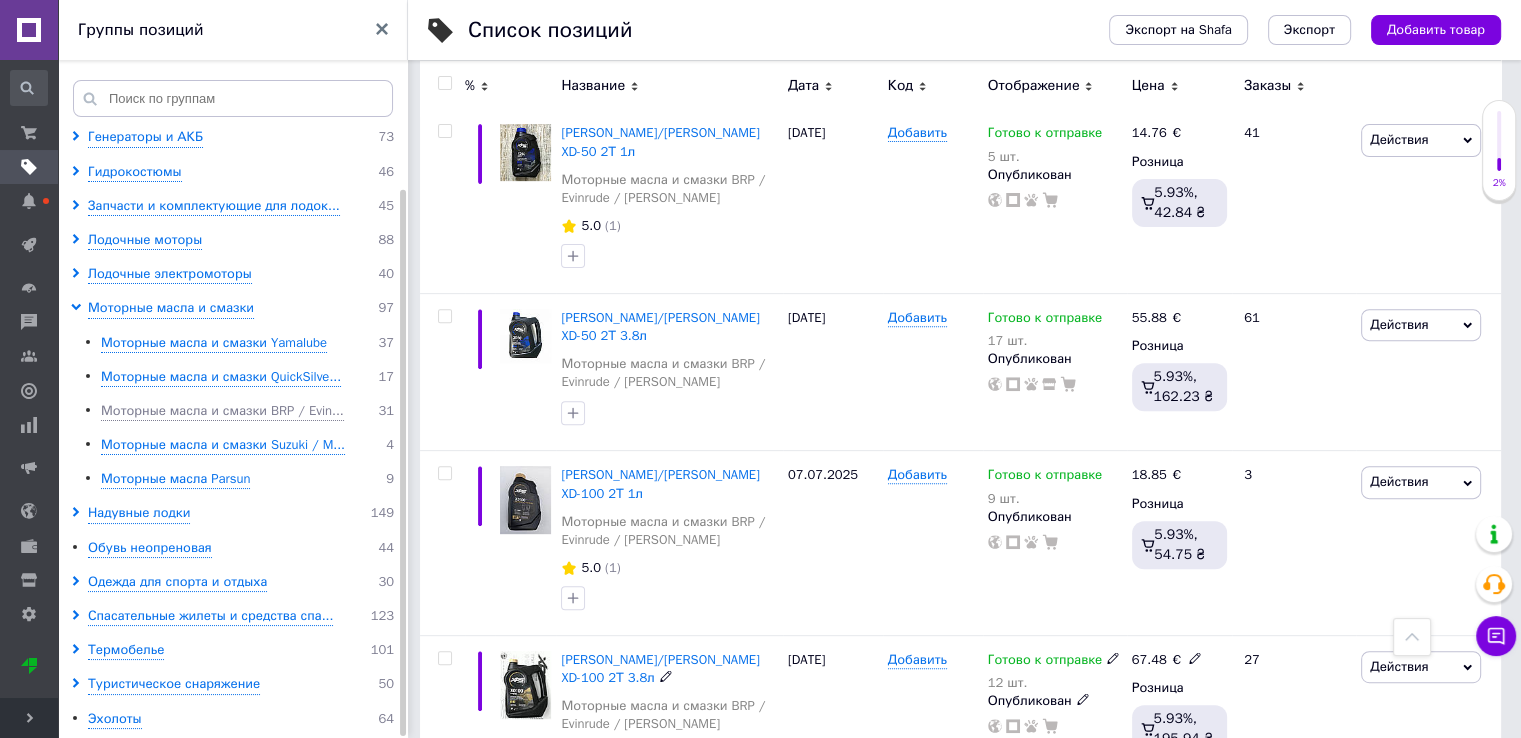 scroll, scrollTop: 179, scrollLeft: 0, axis: vertical 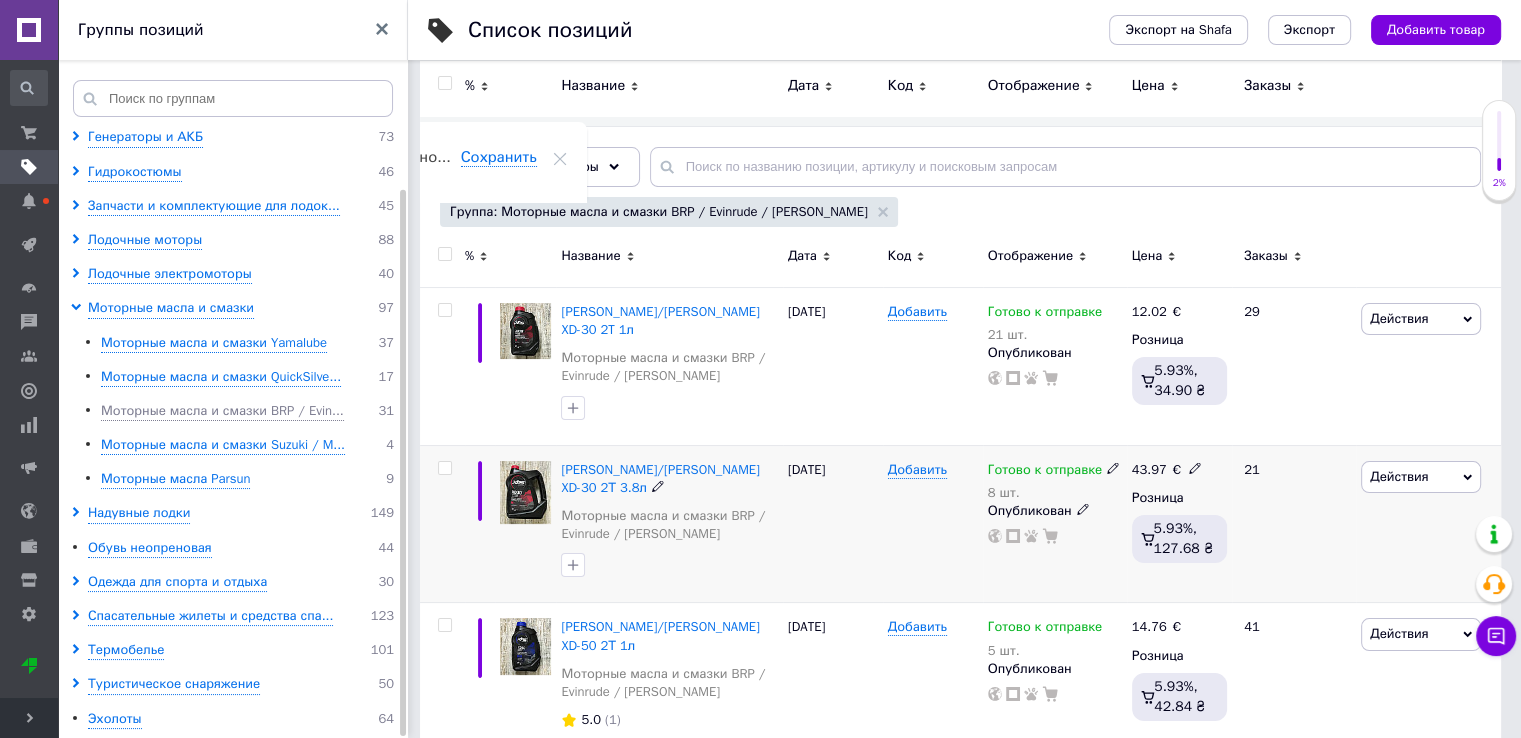 click on "8 шт." at bounding box center (1054, 493) 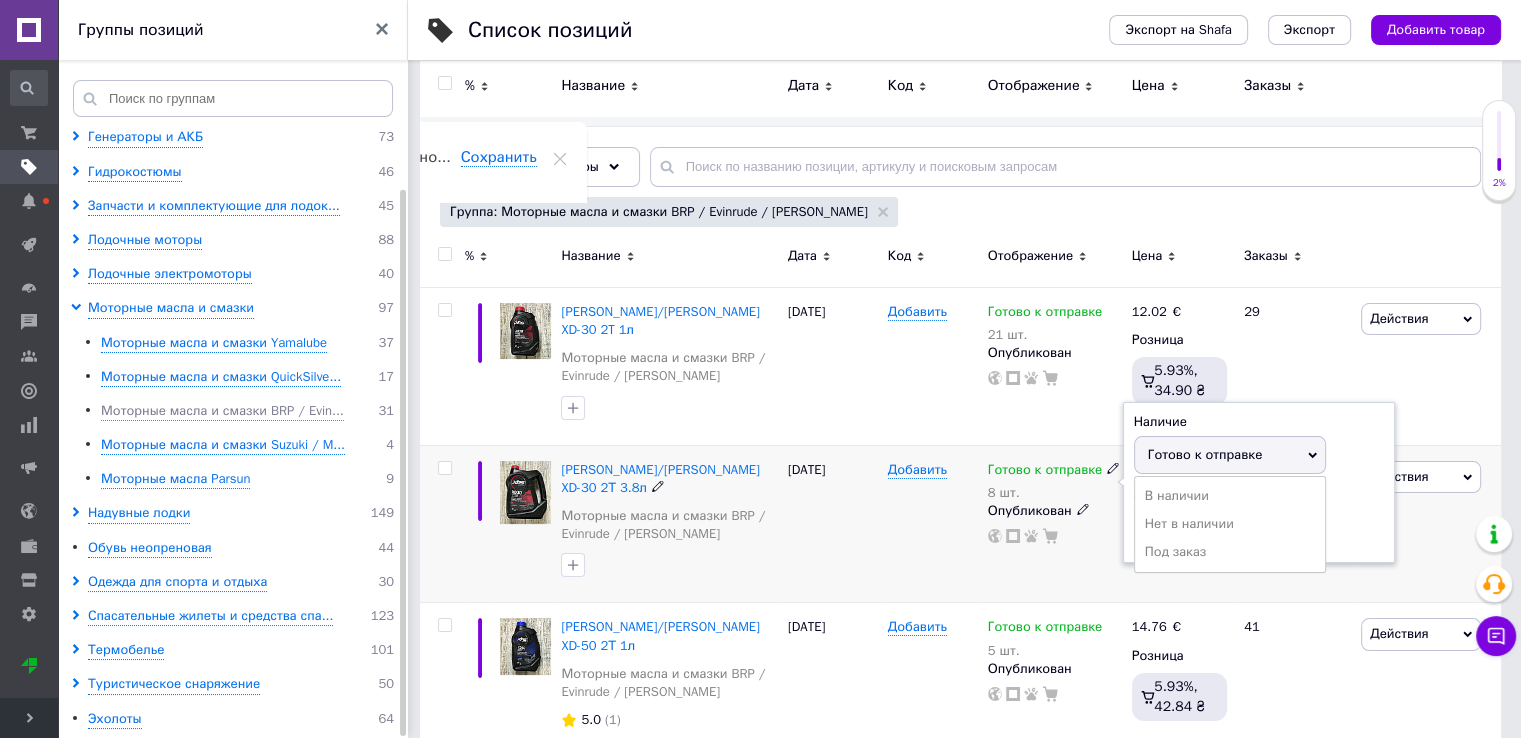 click on "Остатки 8 шт." at bounding box center [1259, 520] 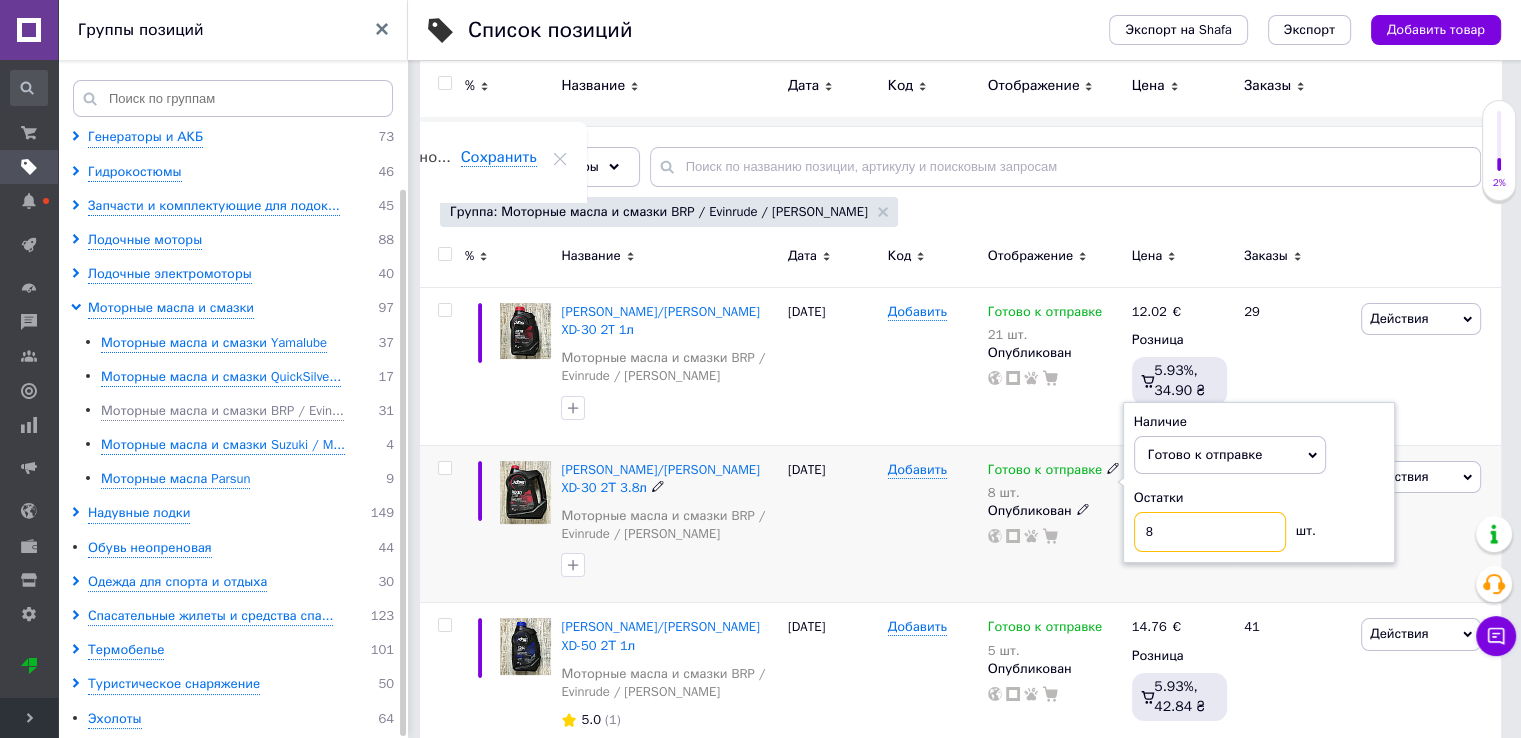 click on "8" at bounding box center [1210, 532] 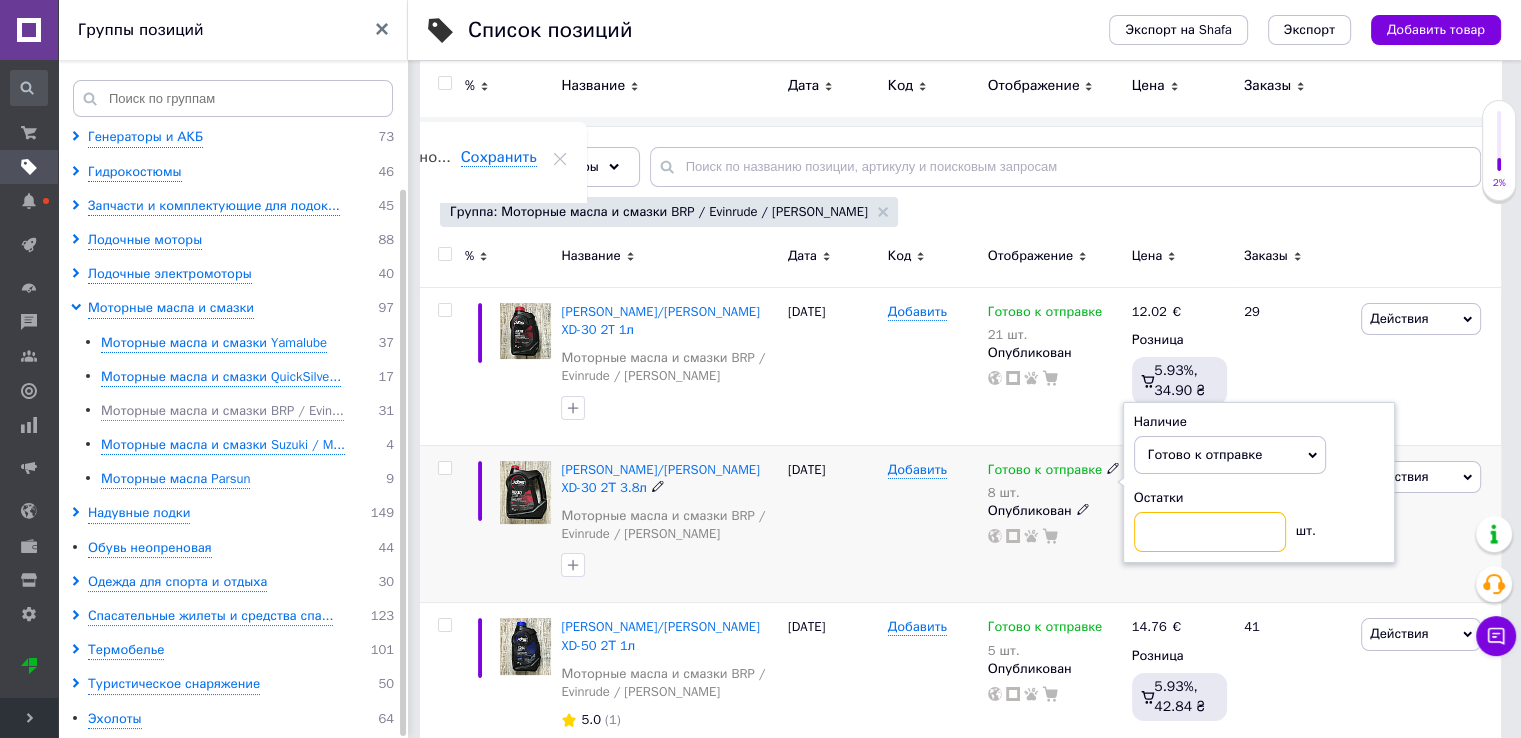 type on "3" 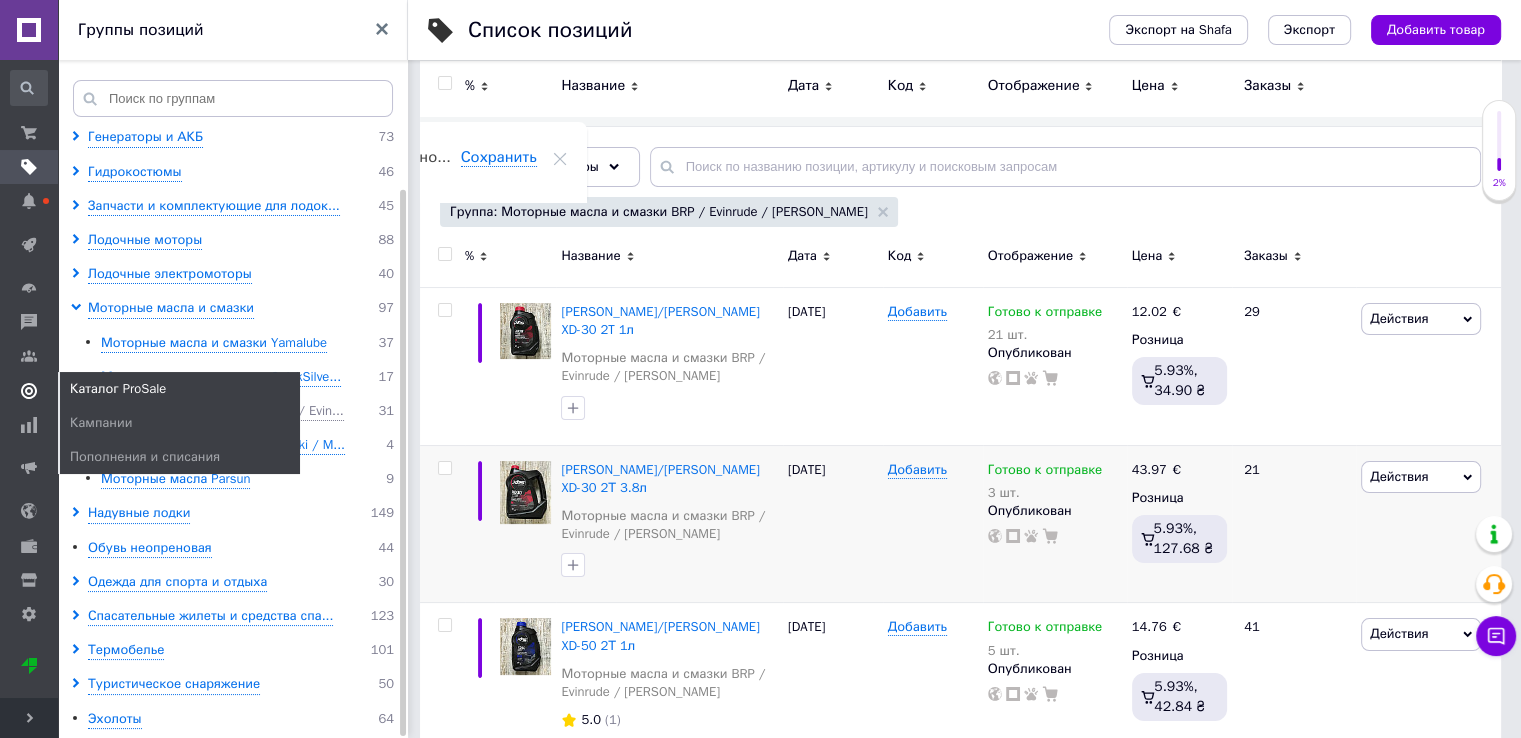 click 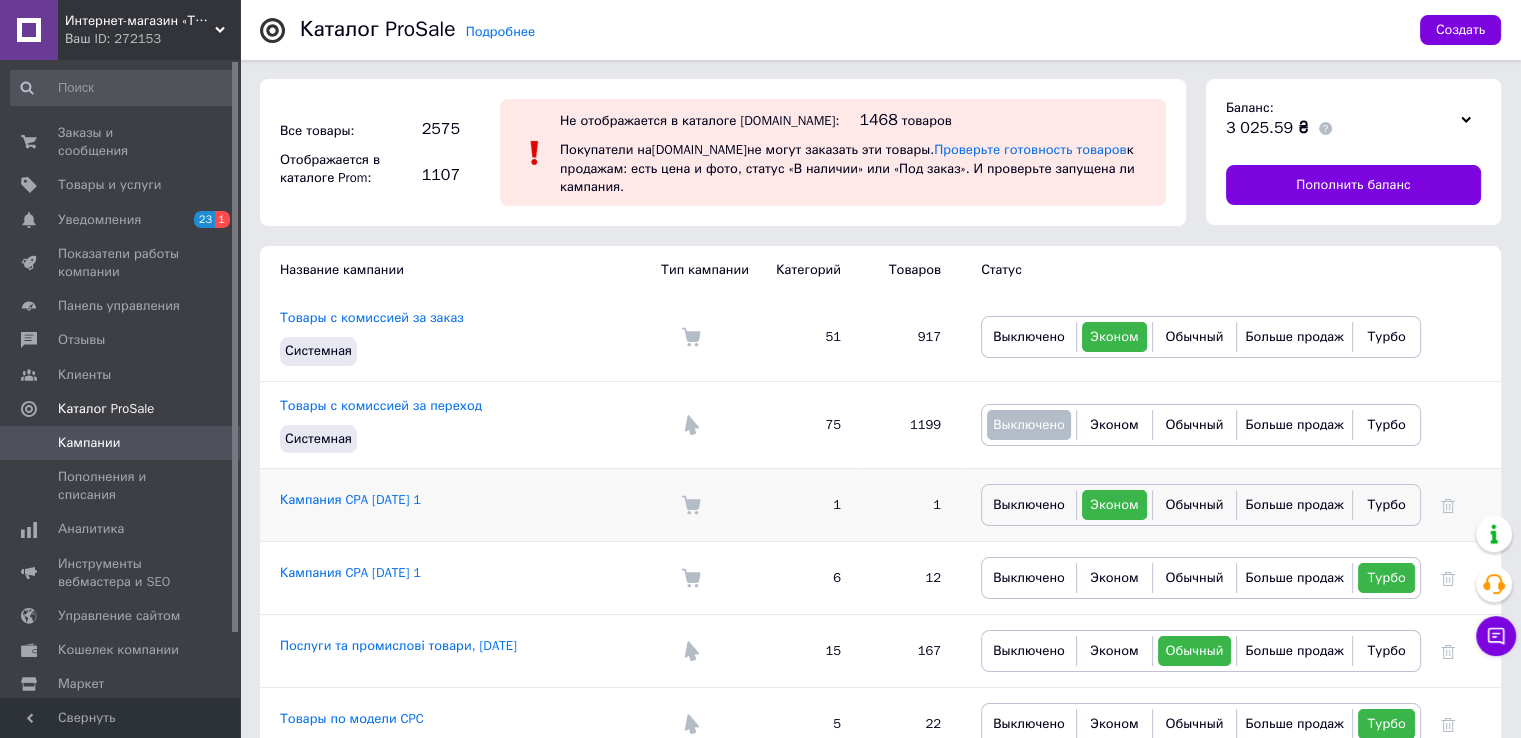 scroll, scrollTop: 0, scrollLeft: 0, axis: both 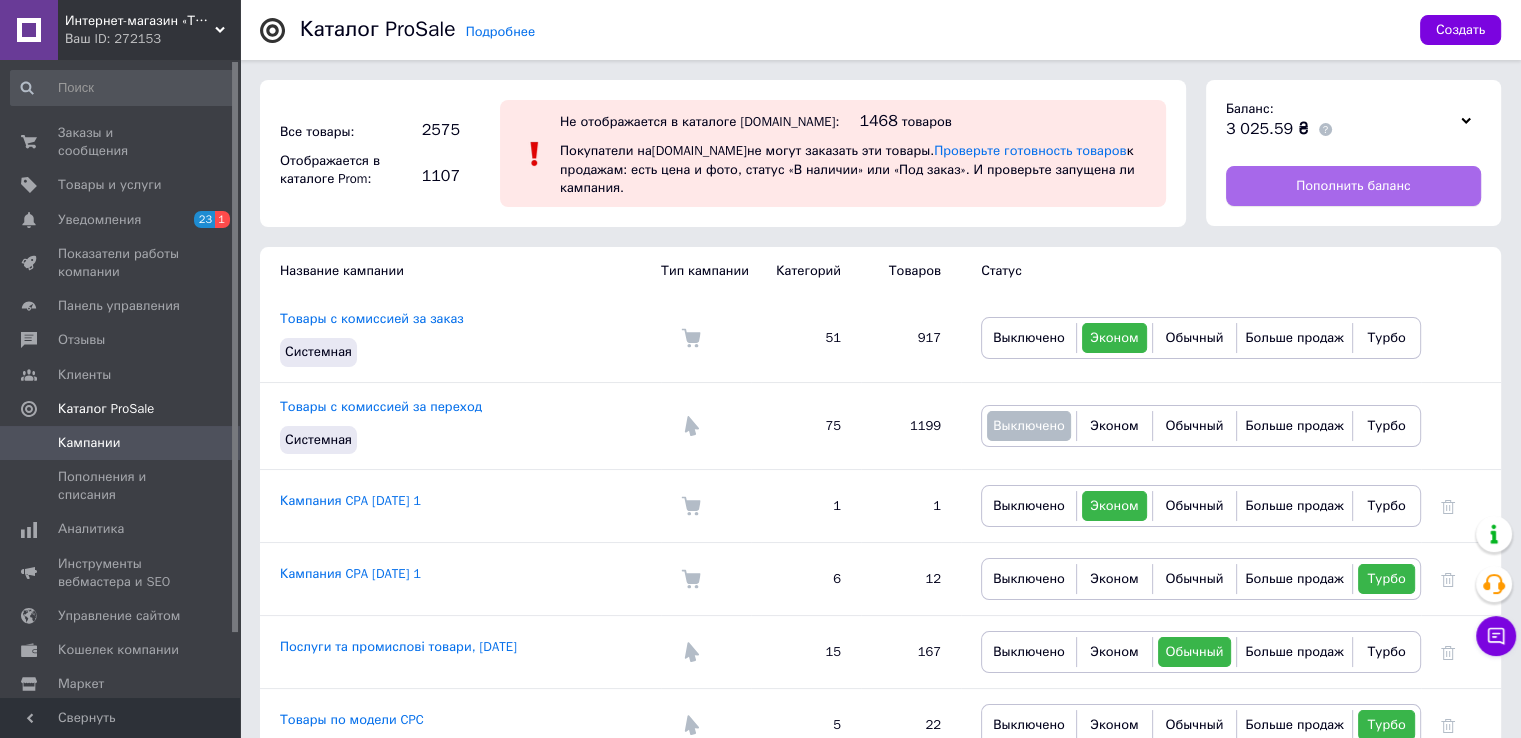 click on "Пополнить баланс" at bounding box center [1353, 186] 